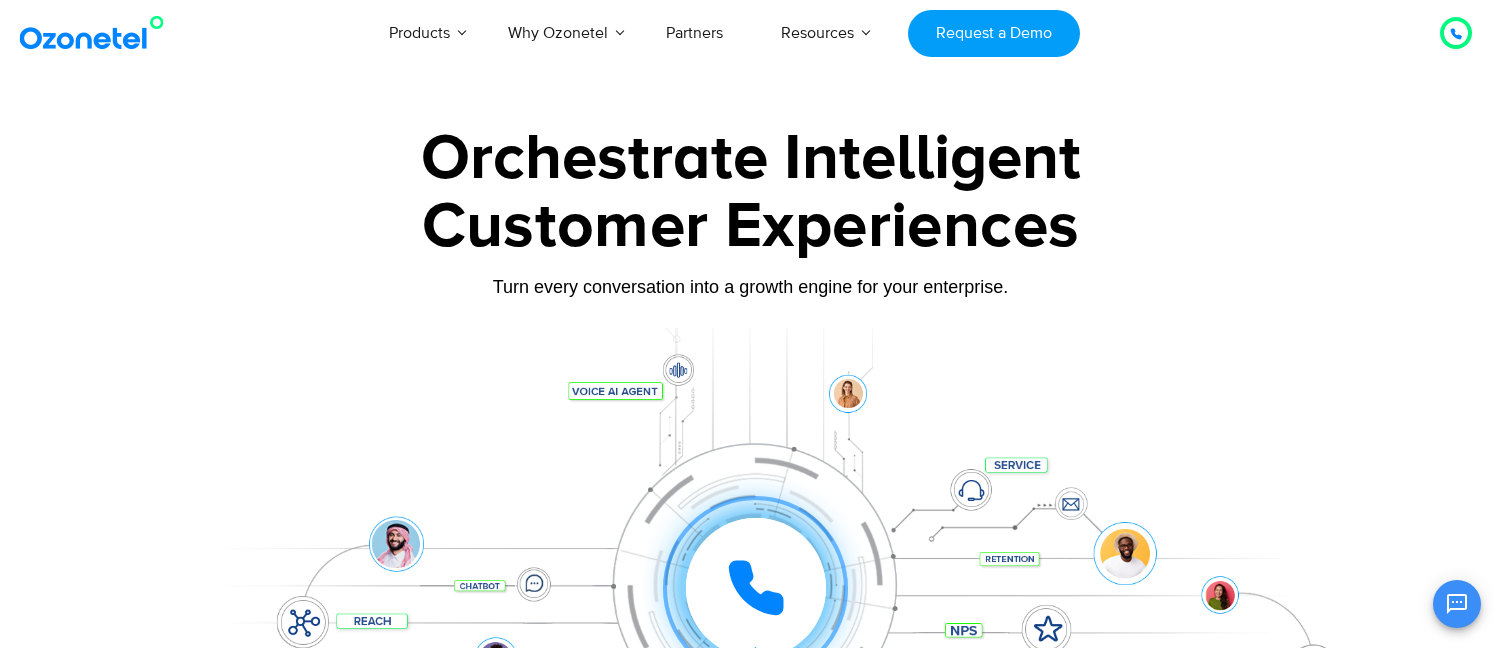 scroll, scrollTop: 0, scrollLeft: 0, axis: both 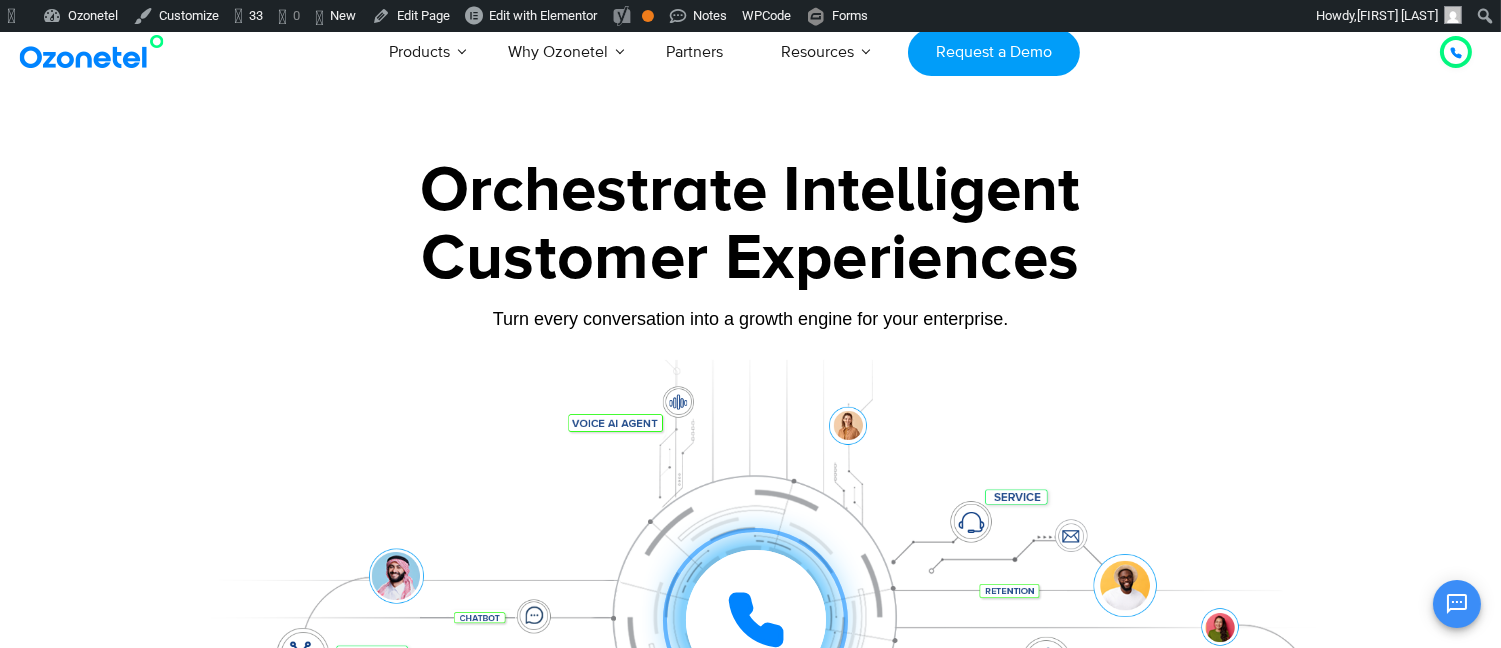 click on "Click to experience it!
Call in progress...
1 2 3 4 5 6 7 8 9
# 0" at bounding box center (751, 580) 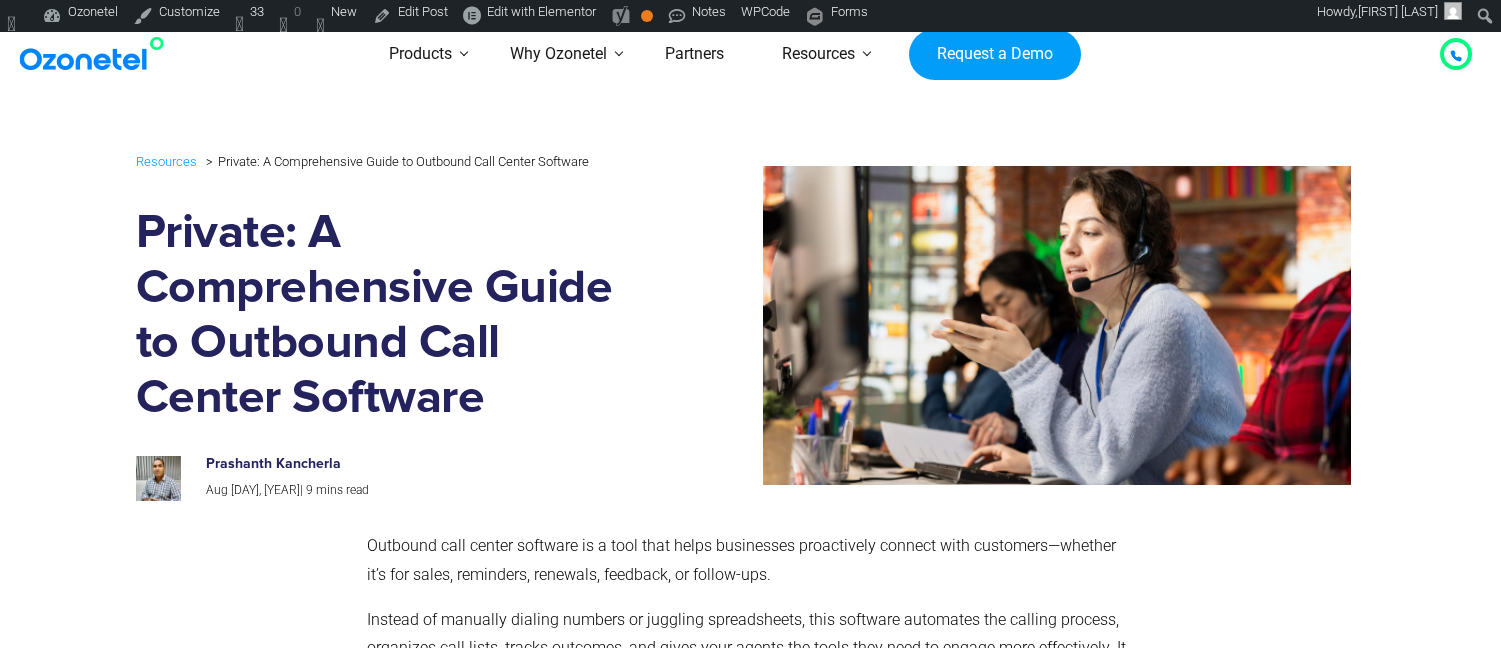 scroll, scrollTop: 0, scrollLeft: 0, axis: both 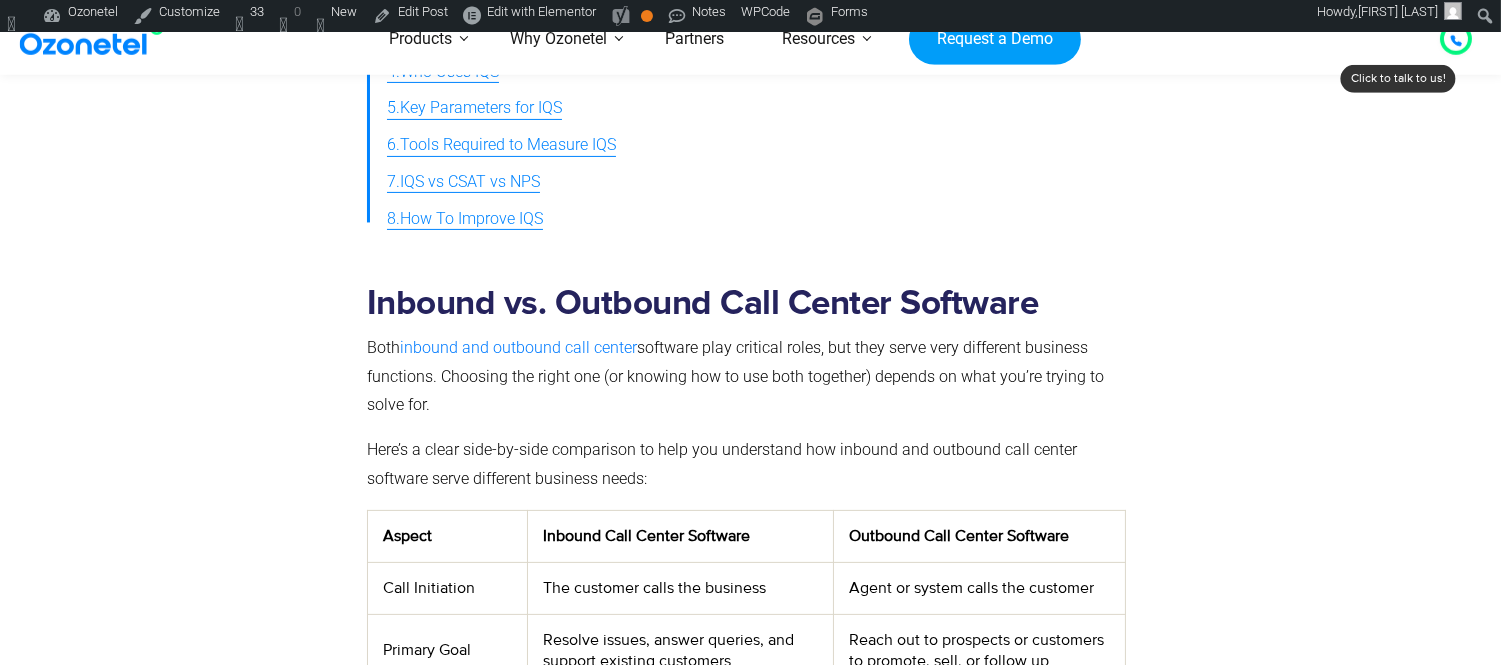 click on "Inbound vs. Outbound Call Center Software" at bounding box center [746, 303] 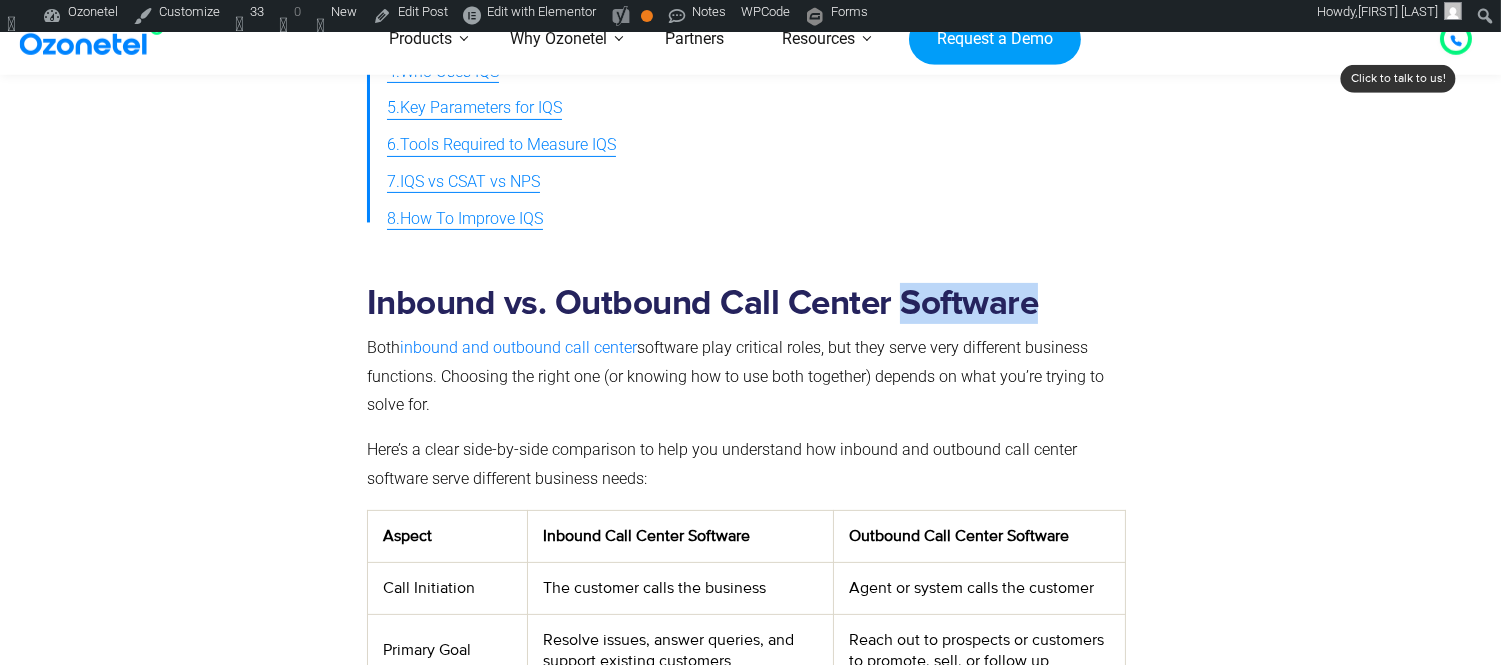 click on "Inbound vs. Outbound Call Center Software" at bounding box center [746, 303] 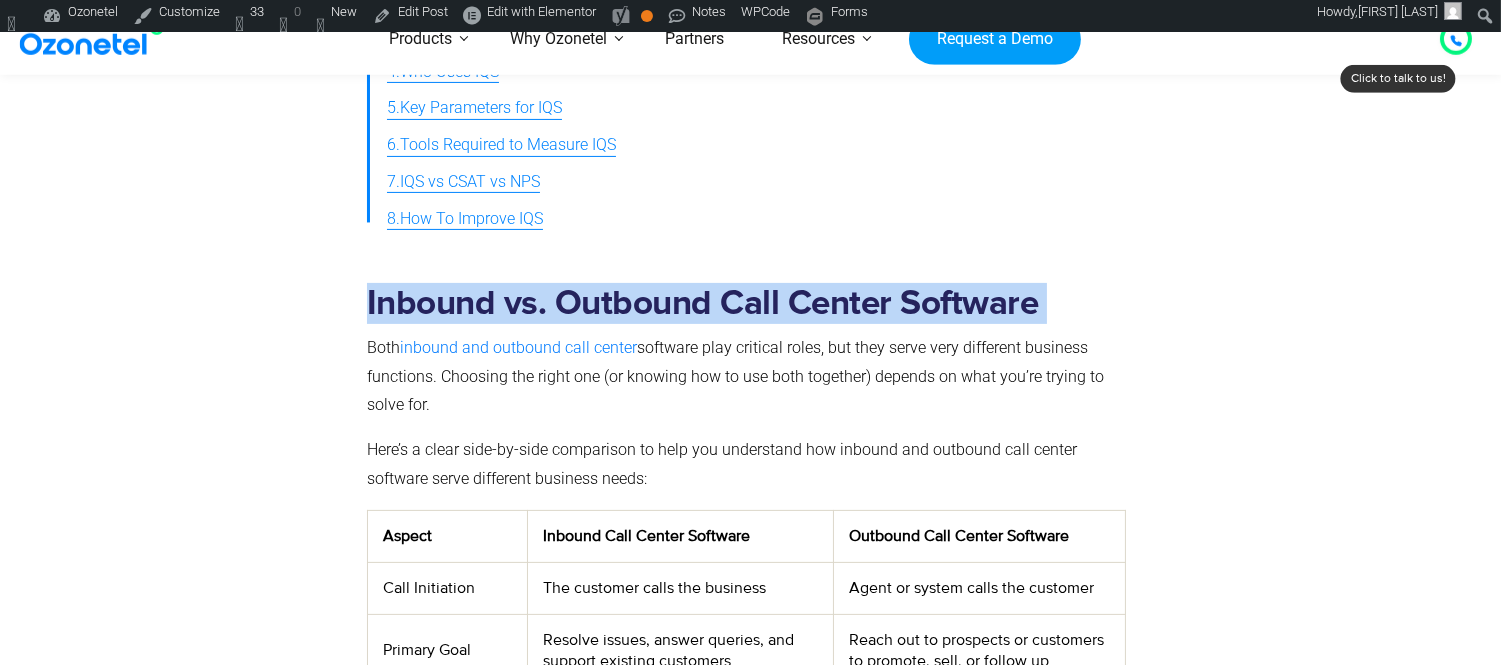 click on "Inbound vs. Outbound Call Center Software" at bounding box center (746, 303) 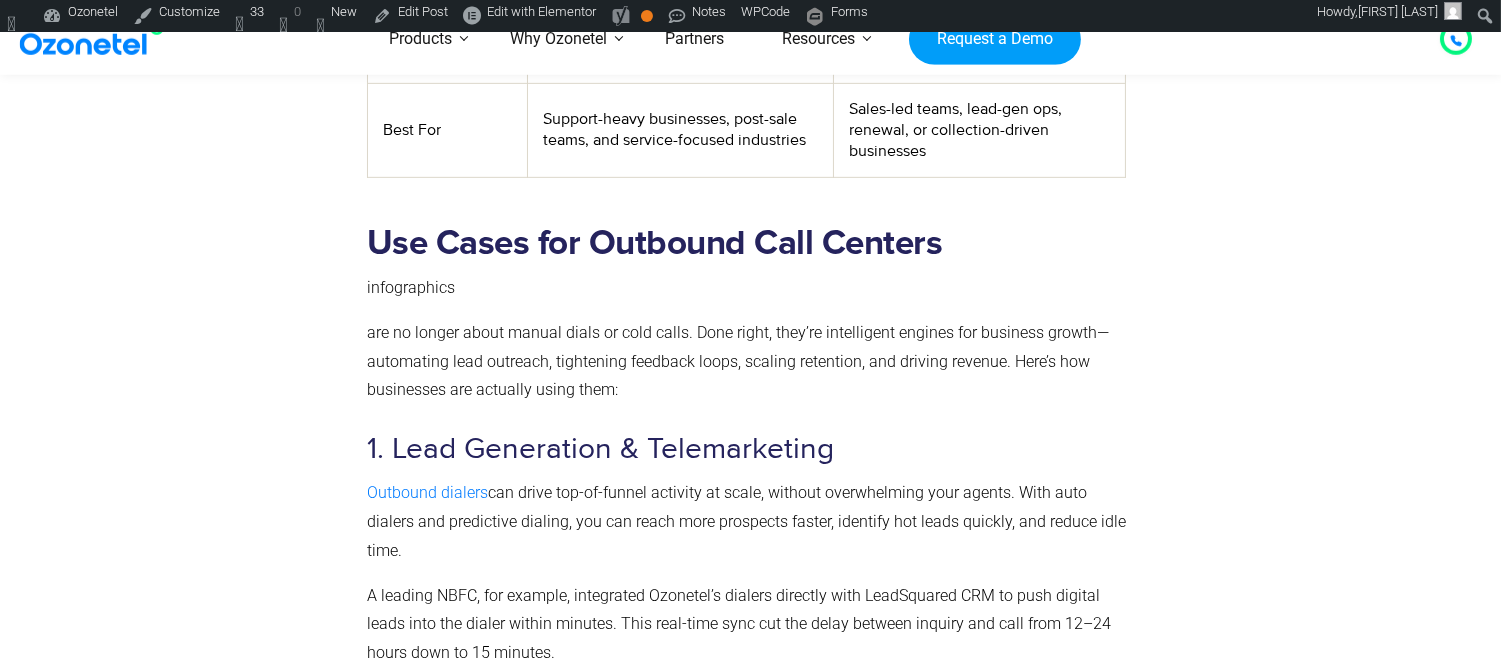 scroll, scrollTop: 2011, scrollLeft: 0, axis: vertical 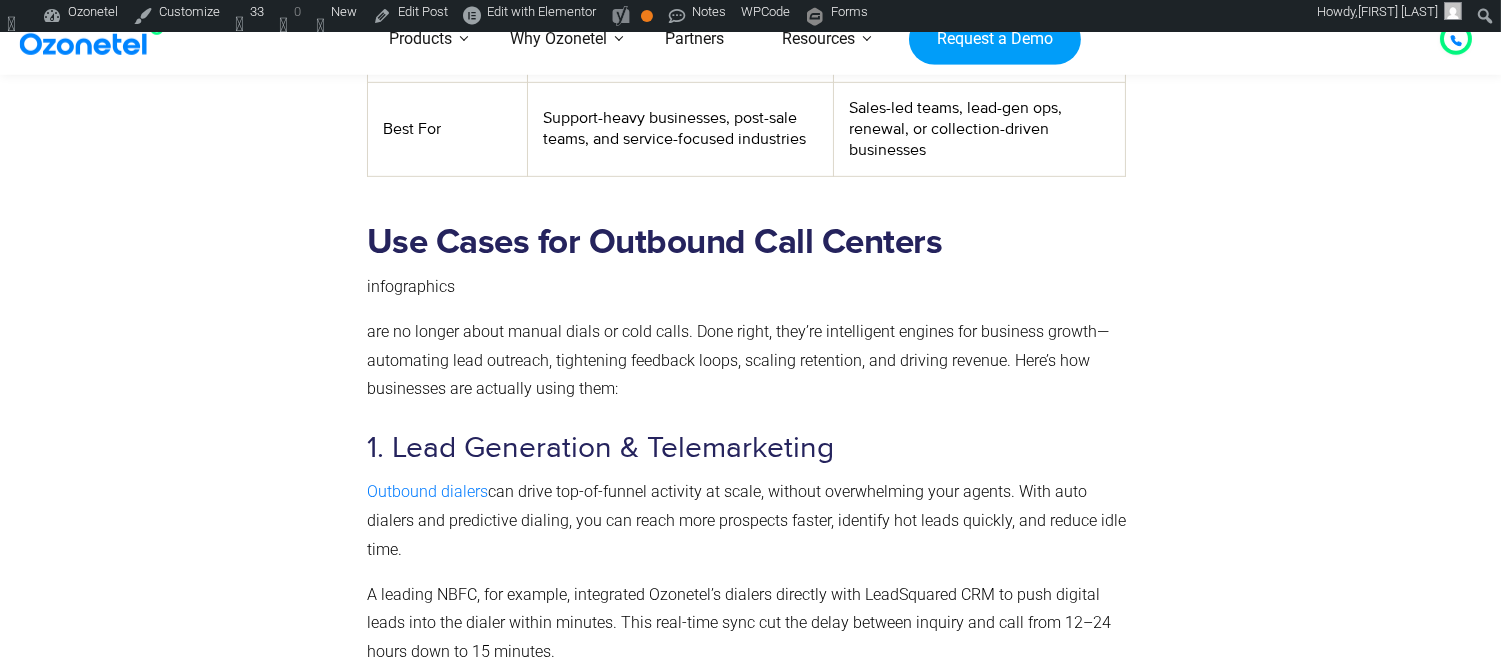 click on "Use Cases for Outbound Call Centers" at bounding box center [746, 242] 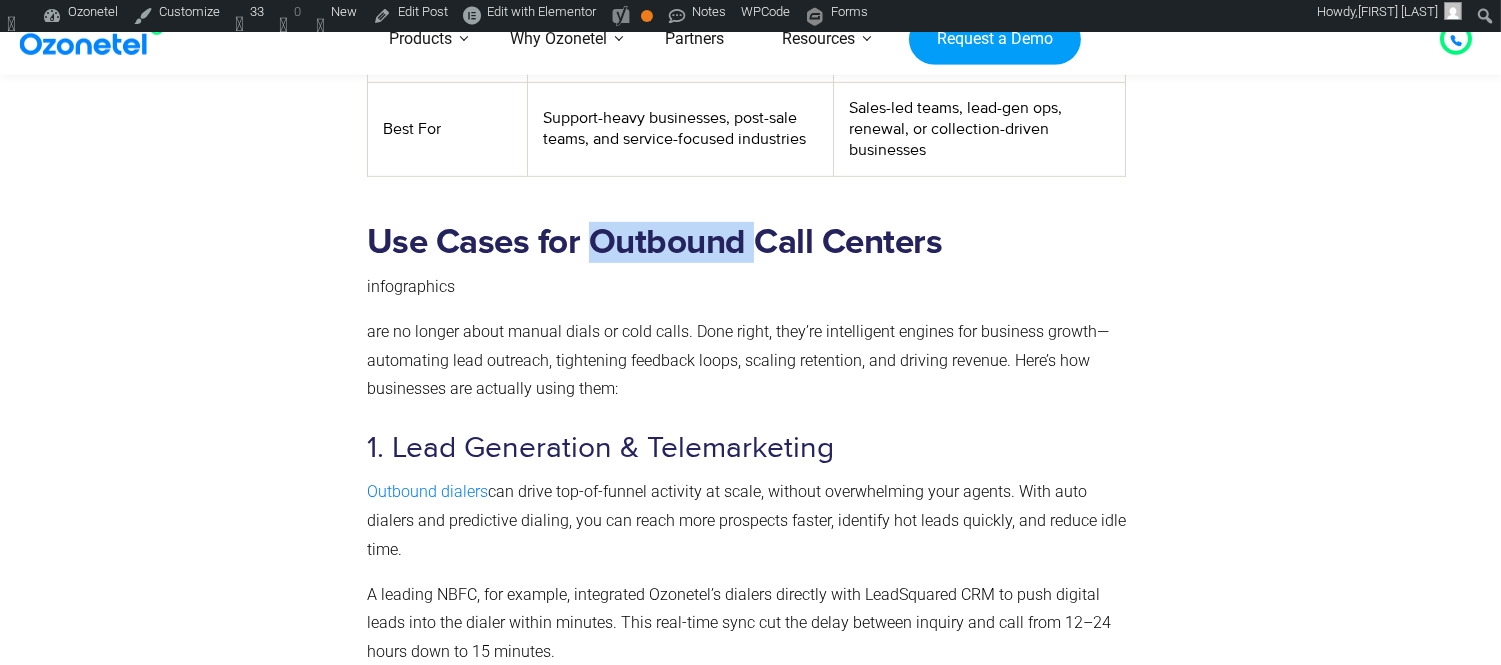 click on "Use Cases for Outbound Call Centers" at bounding box center (746, 242) 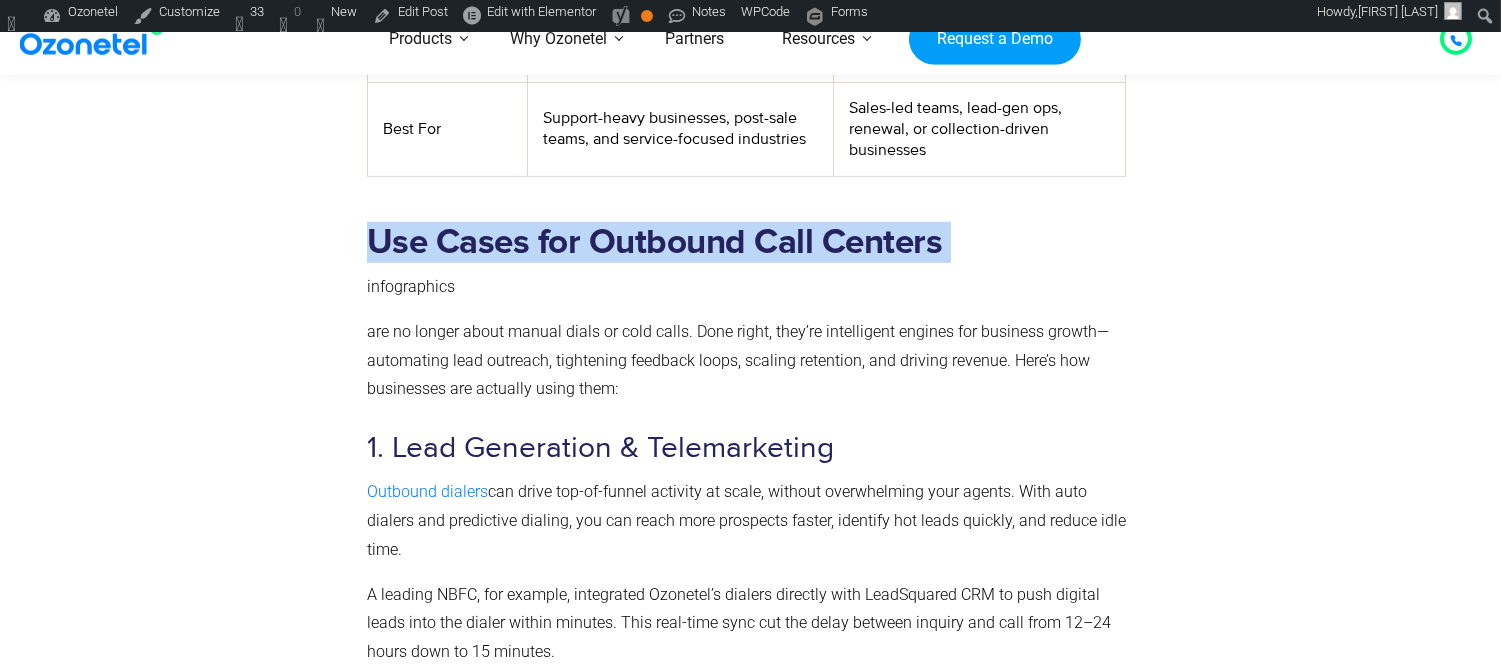 click on "Use Cases for Outbound Call Centers" at bounding box center [746, 242] 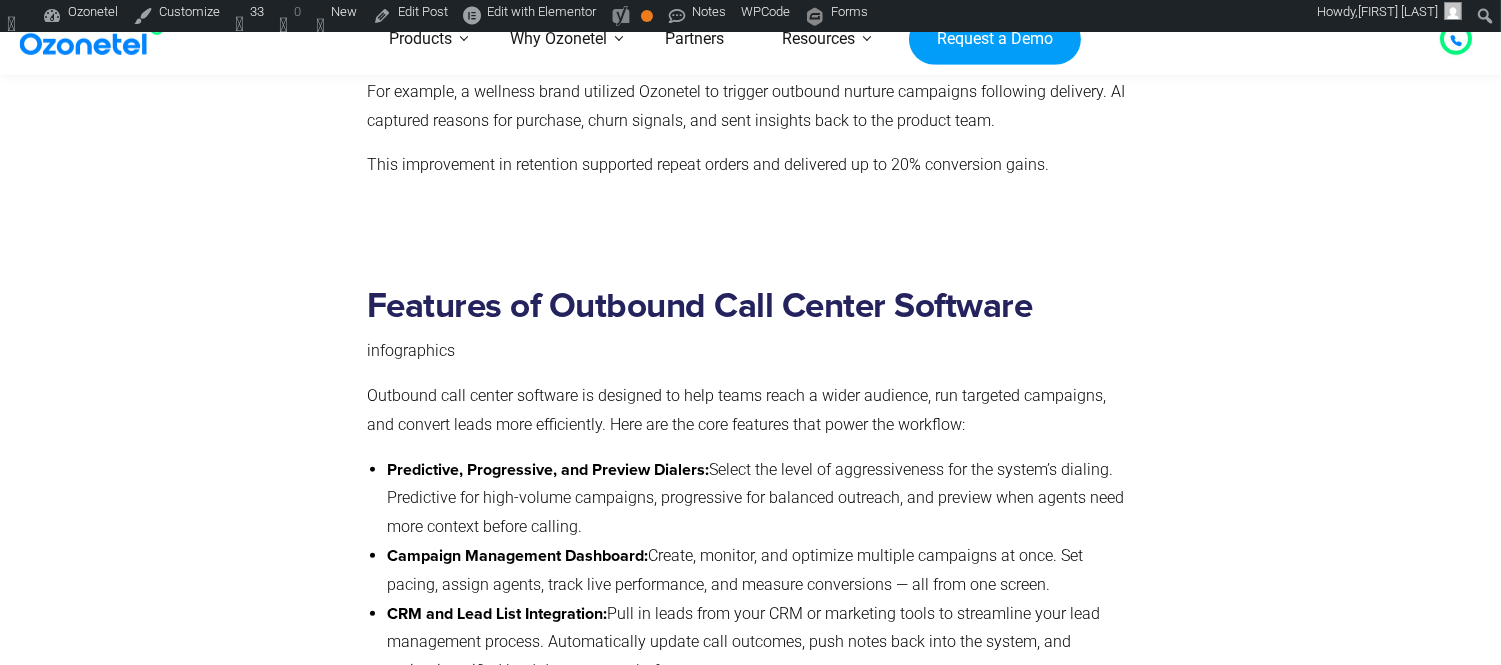 scroll, scrollTop: 3803, scrollLeft: 0, axis: vertical 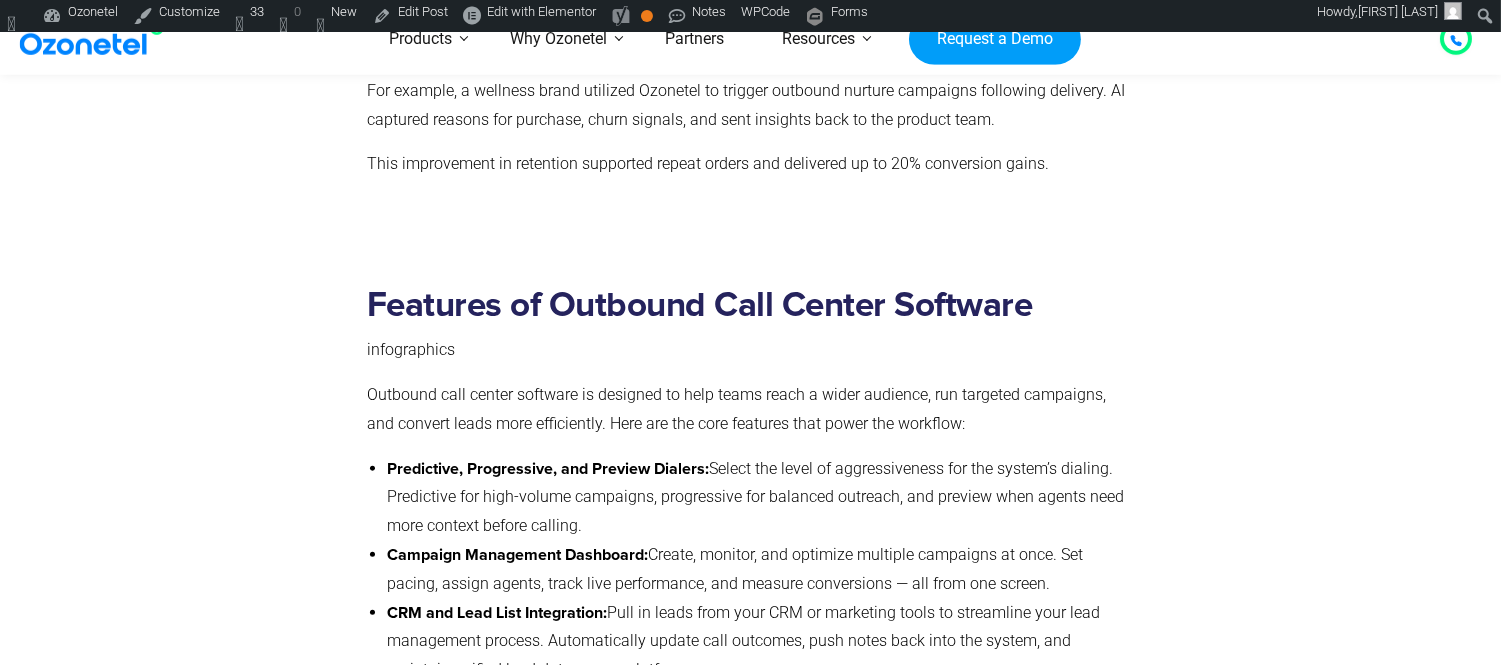 click on "Features of Outbound Call Center Software" at bounding box center [746, 305] 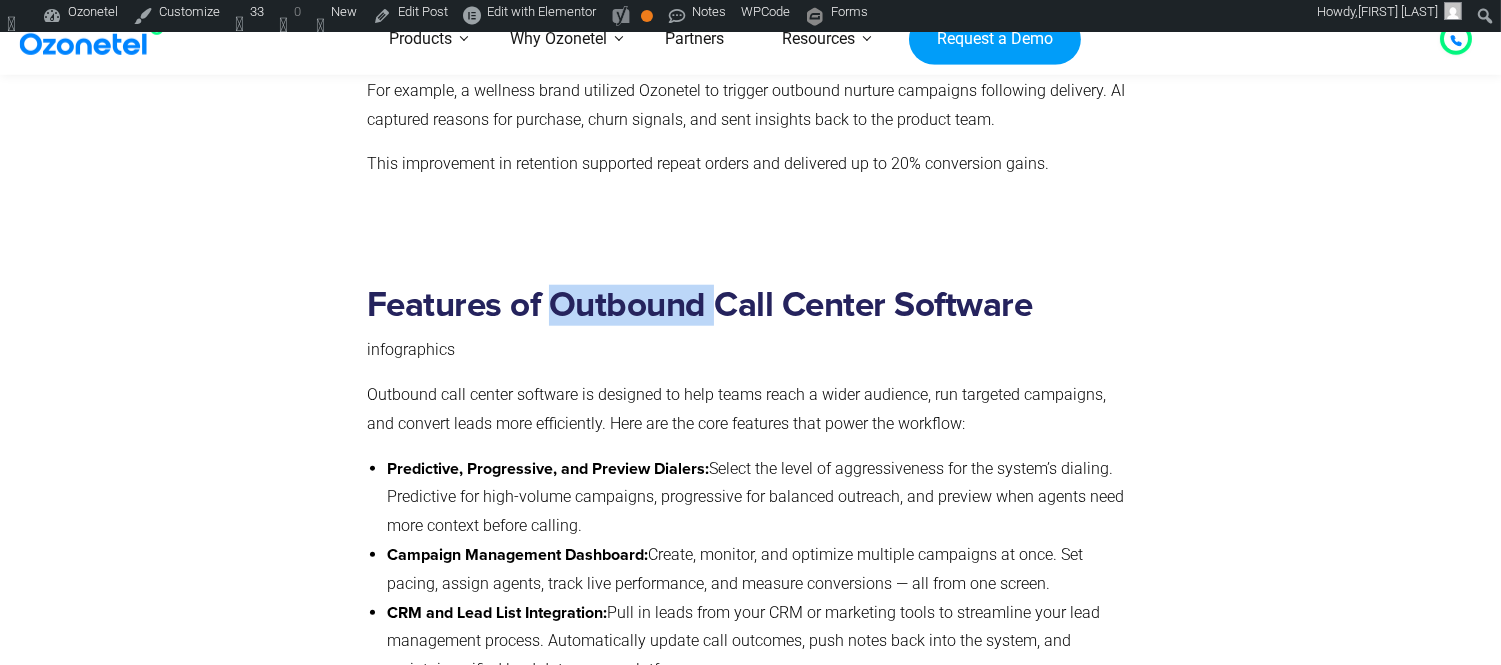 click on "Features of Outbound Call Center Software" at bounding box center (746, 305) 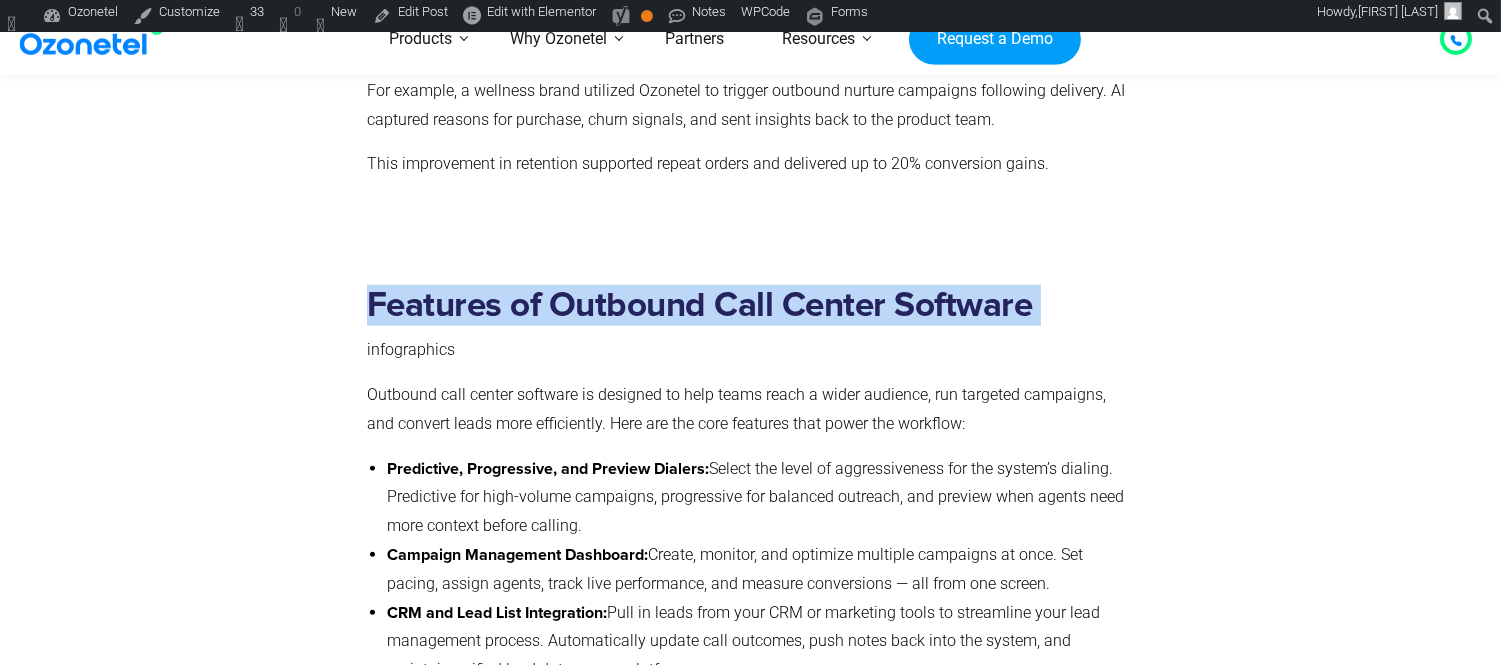 click on "Features of Outbound Call Center Software" at bounding box center [746, 305] 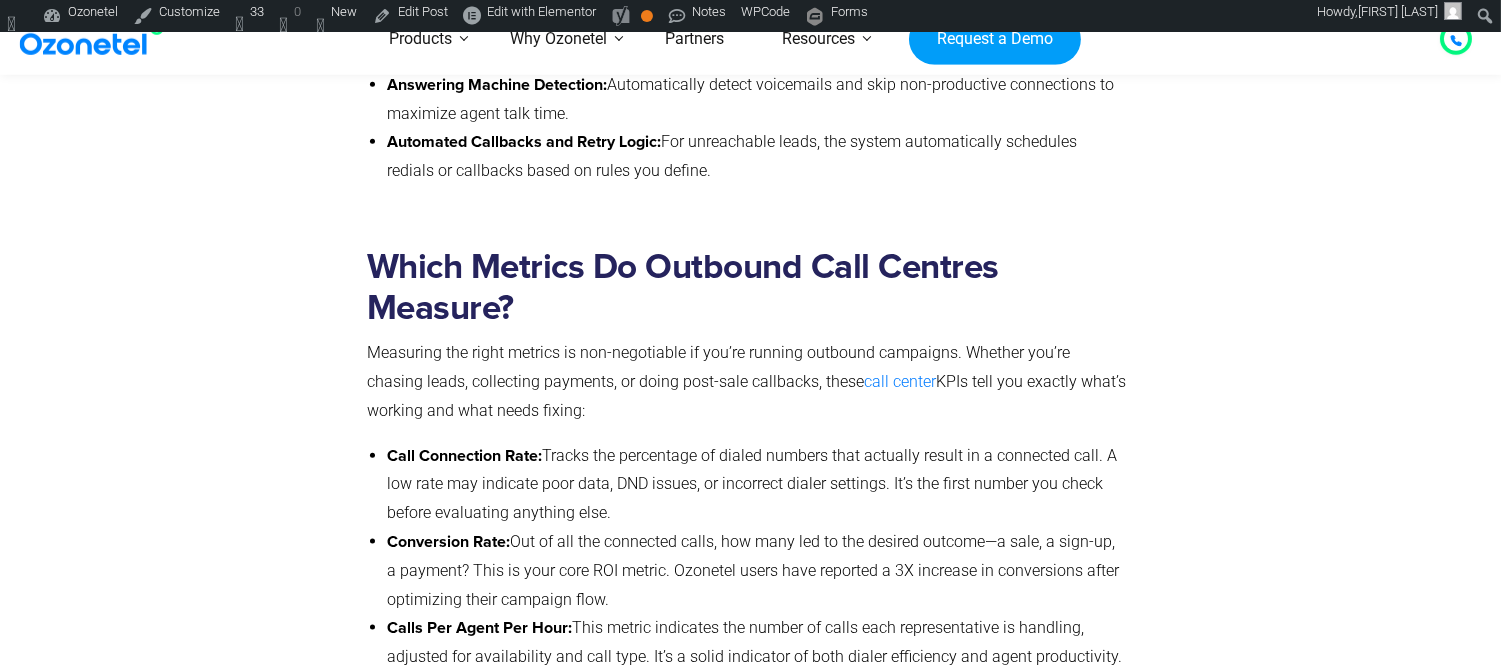 scroll, scrollTop: 4591, scrollLeft: 0, axis: vertical 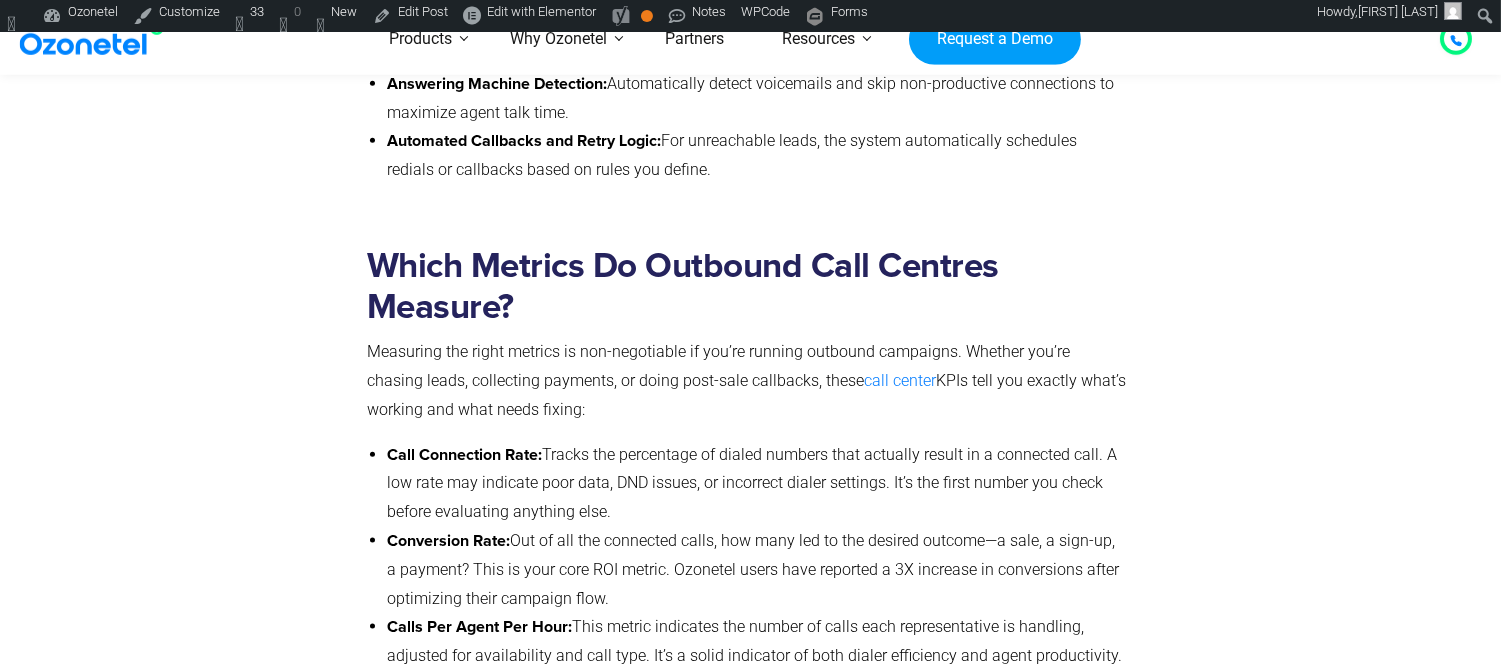 click on "Which Metrics Do Outbound Call Centres Measure?" at bounding box center [746, 287] 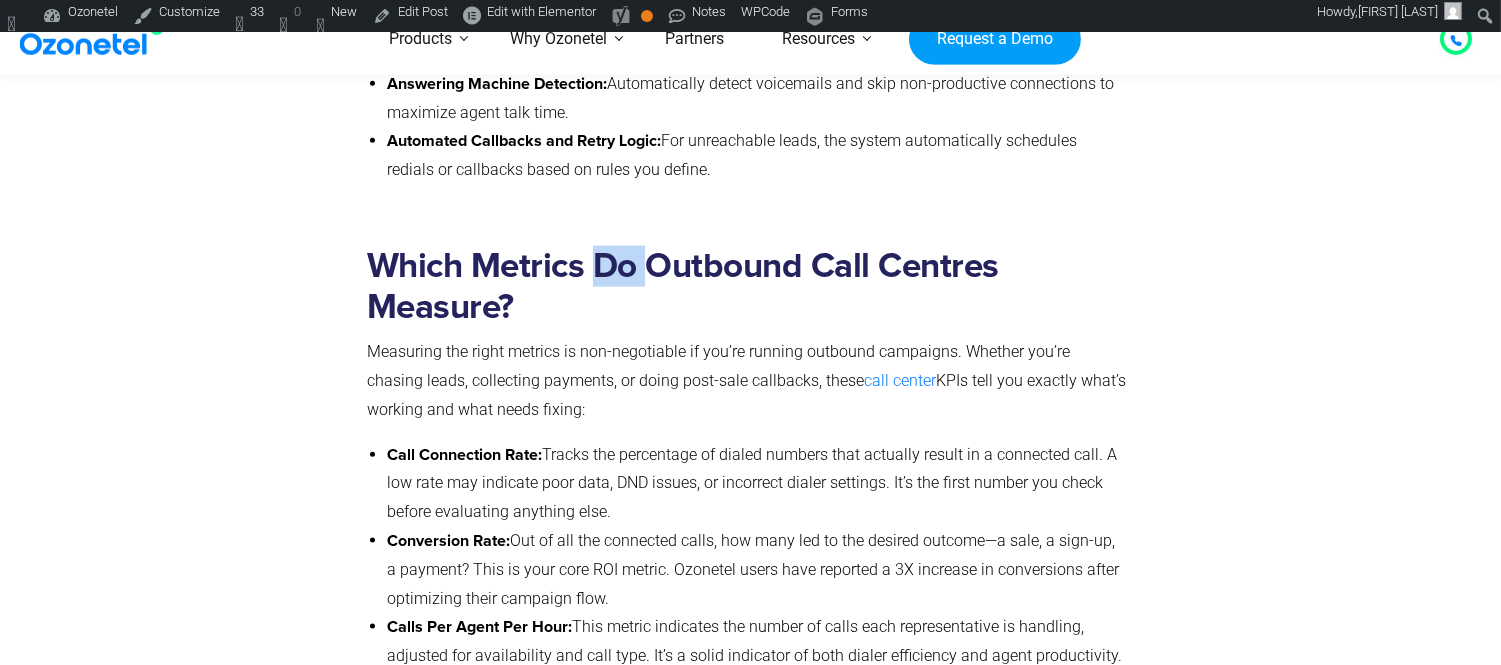 click on "Which Metrics Do Outbound Call Centres Measure?" at bounding box center [746, 287] 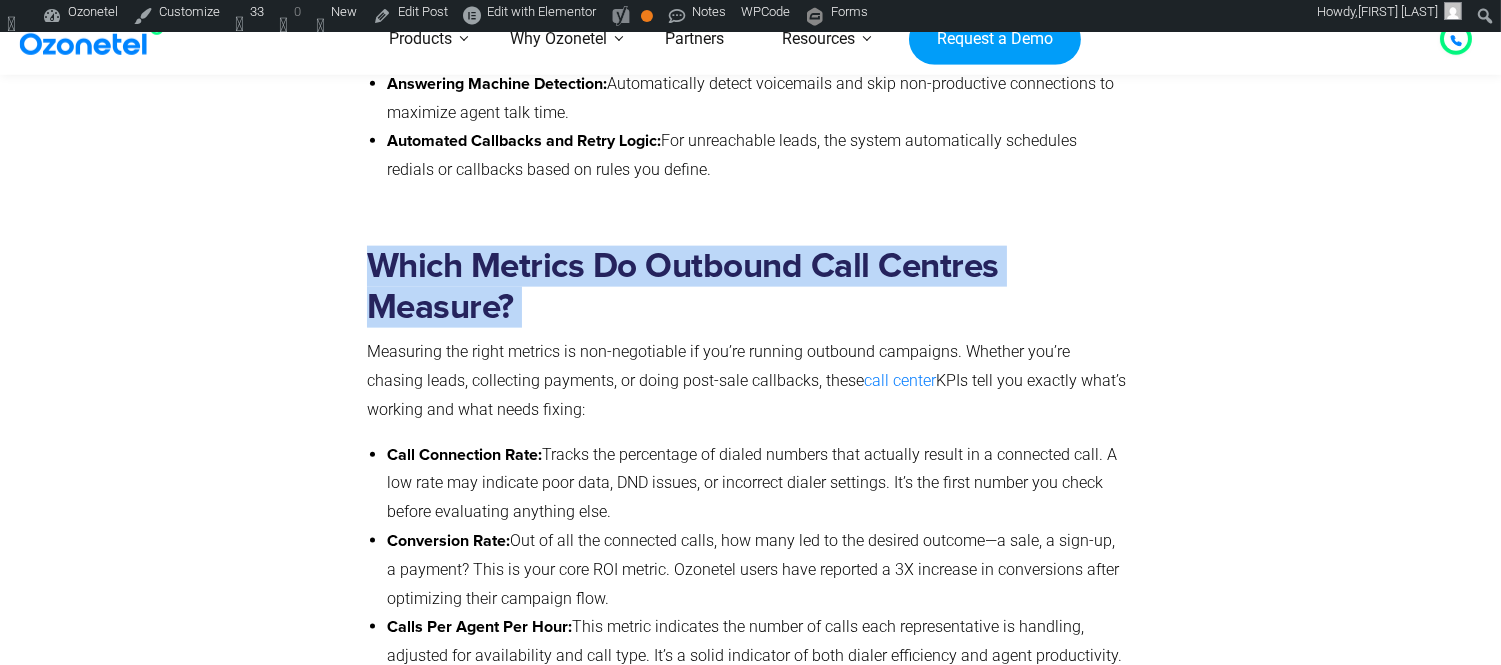 click on "Which Metrics Do Outbound Call Centres Measure?" at bounding box center (746, 287) 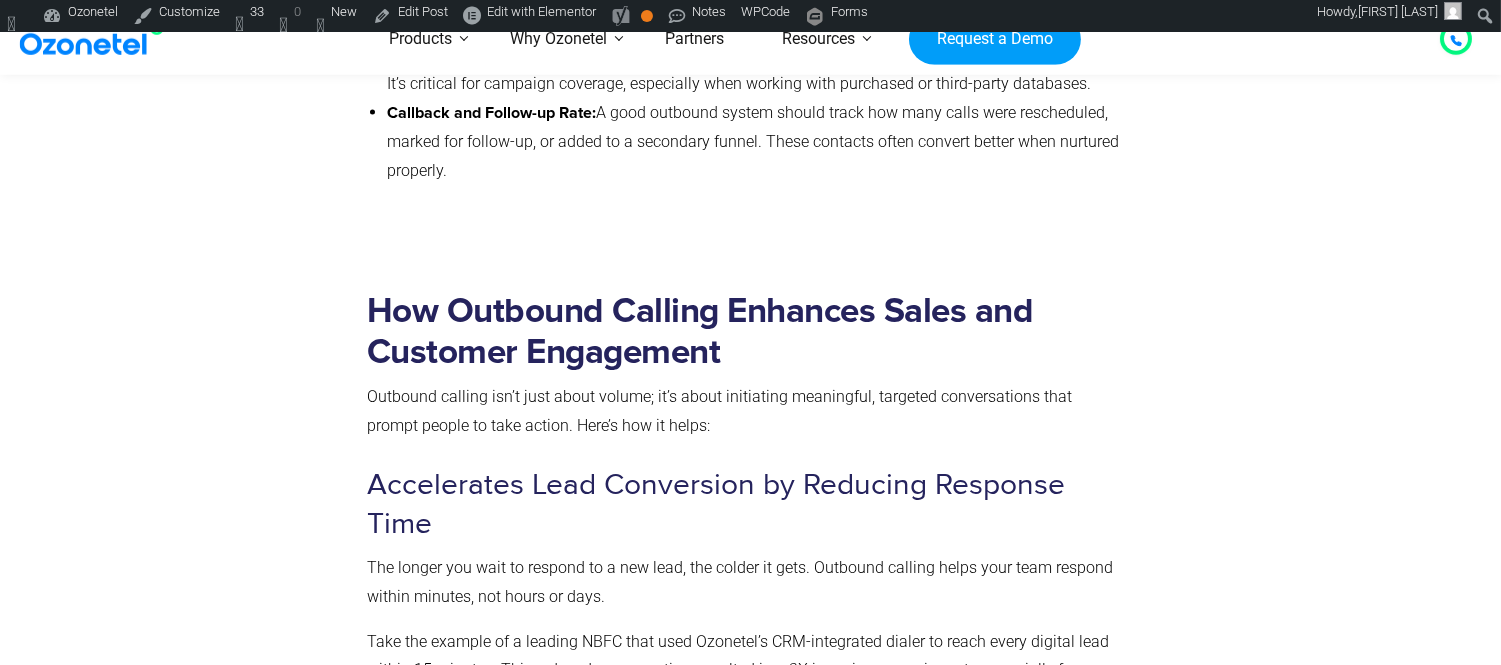 scroll, scrollTop: 5308, scrollLeft: 0, axis: vertical 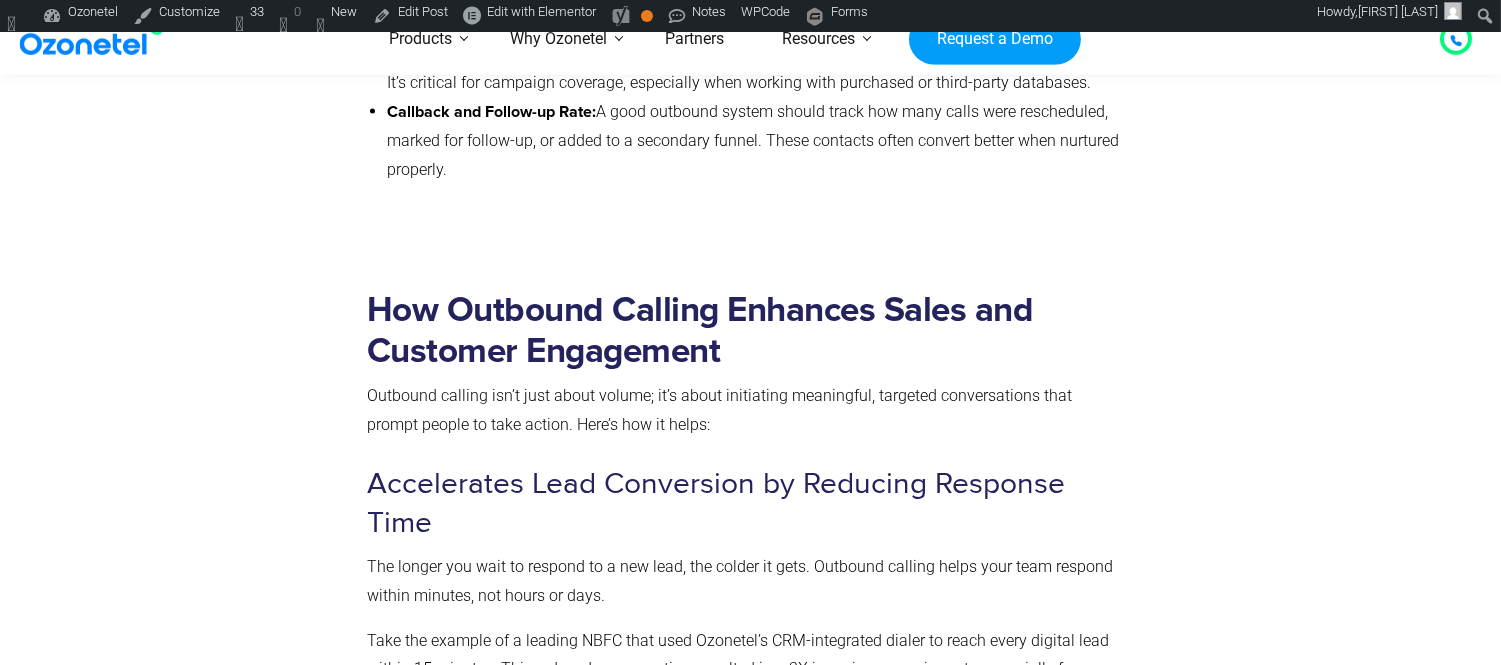 click on "How Outbound Calling Enhances Sales and Customer Engagement" at bounding box center (746, 331) 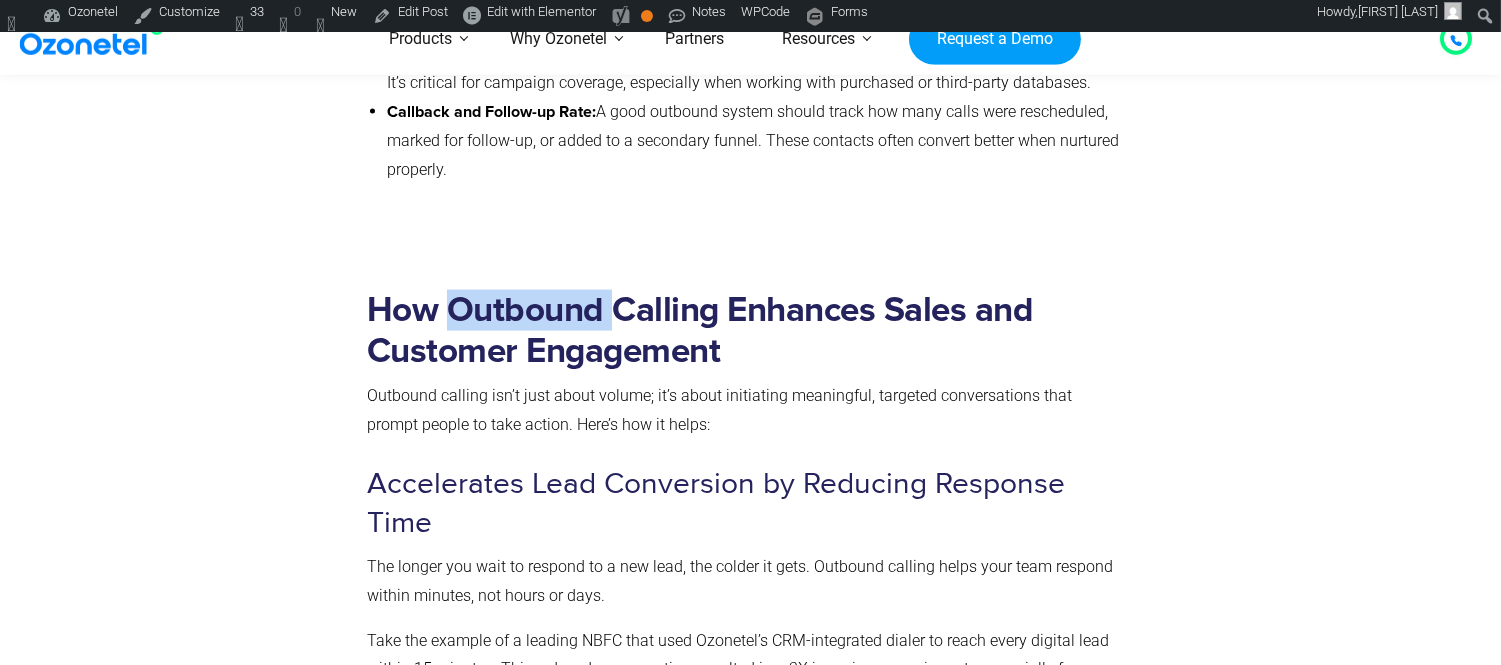 click on "How Outbound Calling Enhances Sales and Customer Engagement" at bounding box center [746, 331] 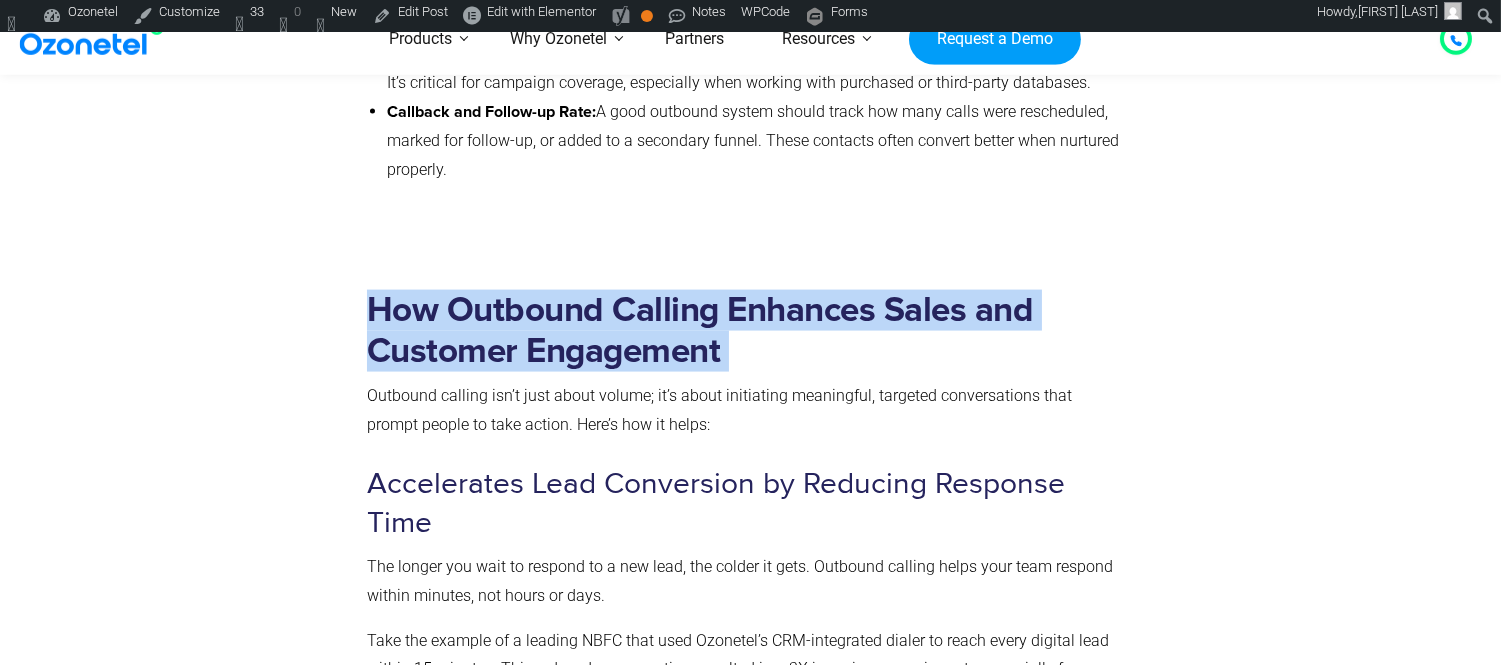 click on "How Outbound Calling Enhances Sales and Customer Engagement" at bounding box center (746, 331) 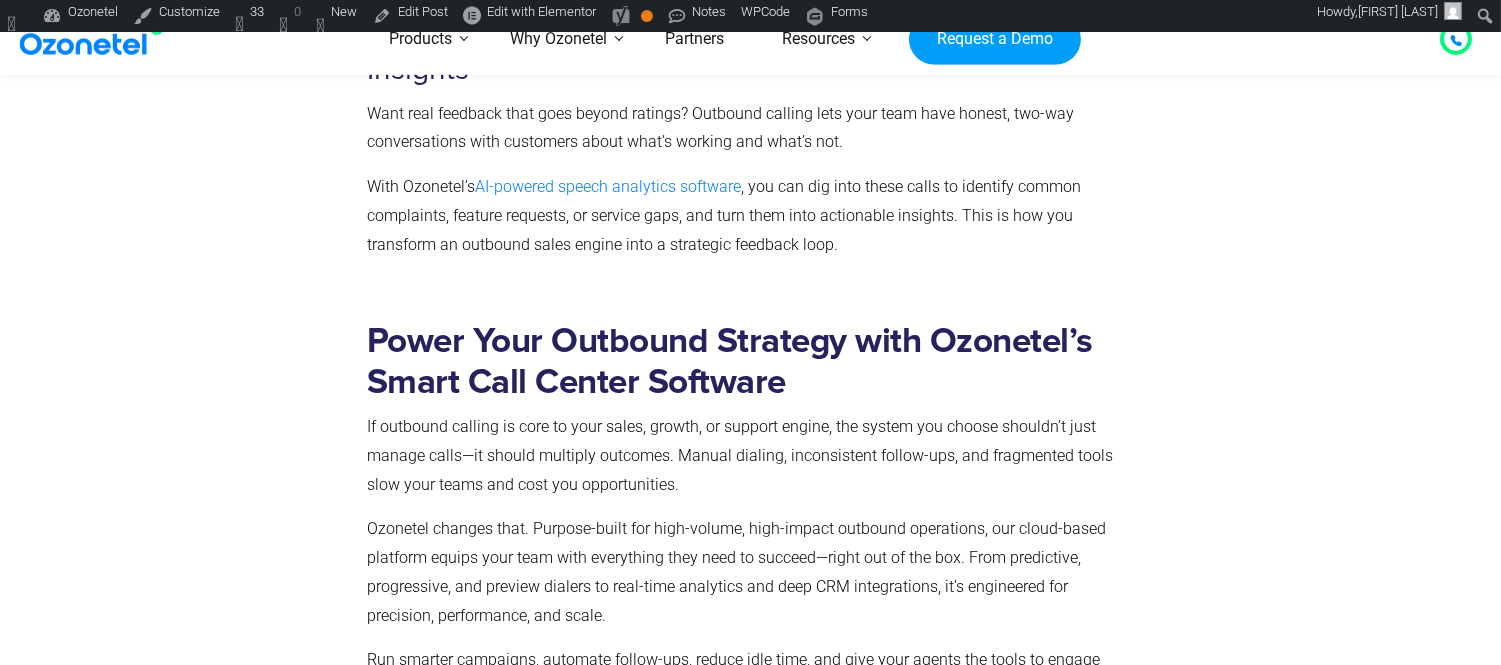 scroll, scrollTop: 6843, scrollLeft: 0, axis: vertical 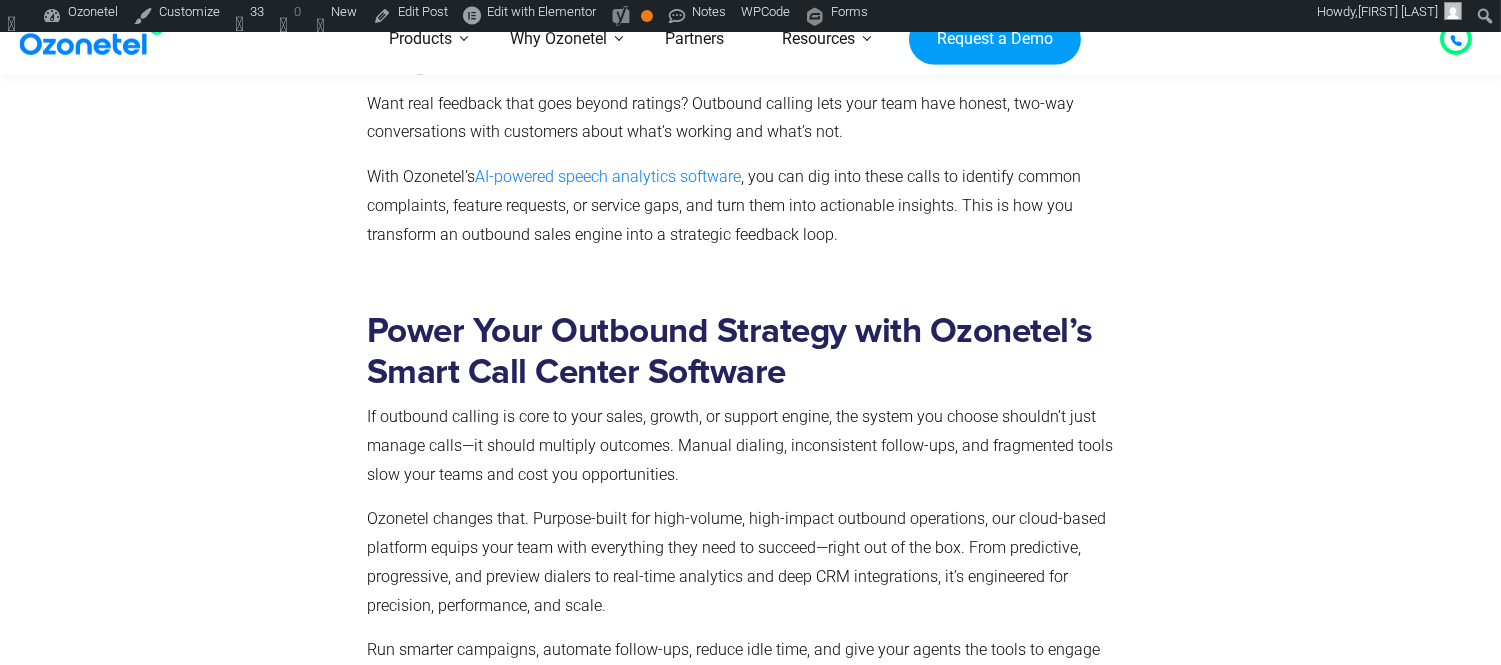 click on "Power Your Outbound Strategy with Ozonetel’s Smart Call Center Software" at bounding box center [746, 352] 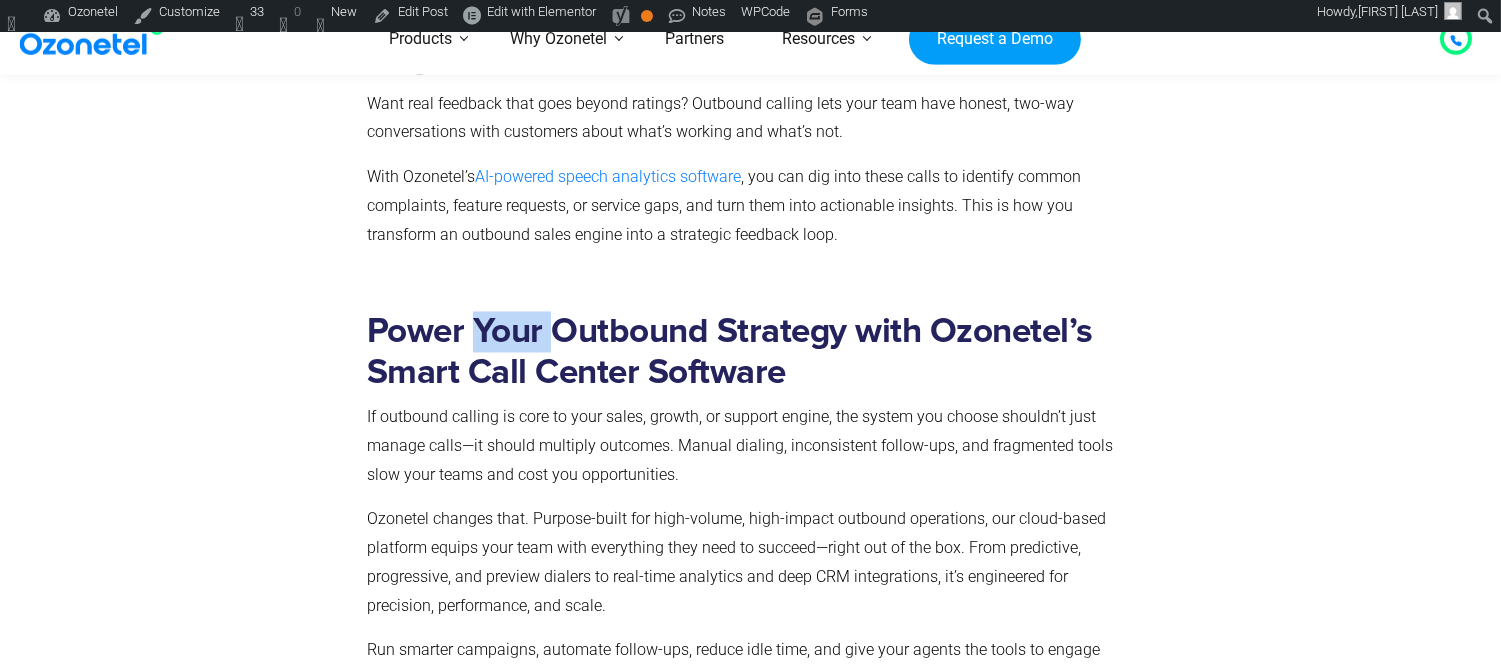 click on "Power Your Outbound Strategy with Ozonetel’s Smart Call Center Software" at bounding box center [746, 352] 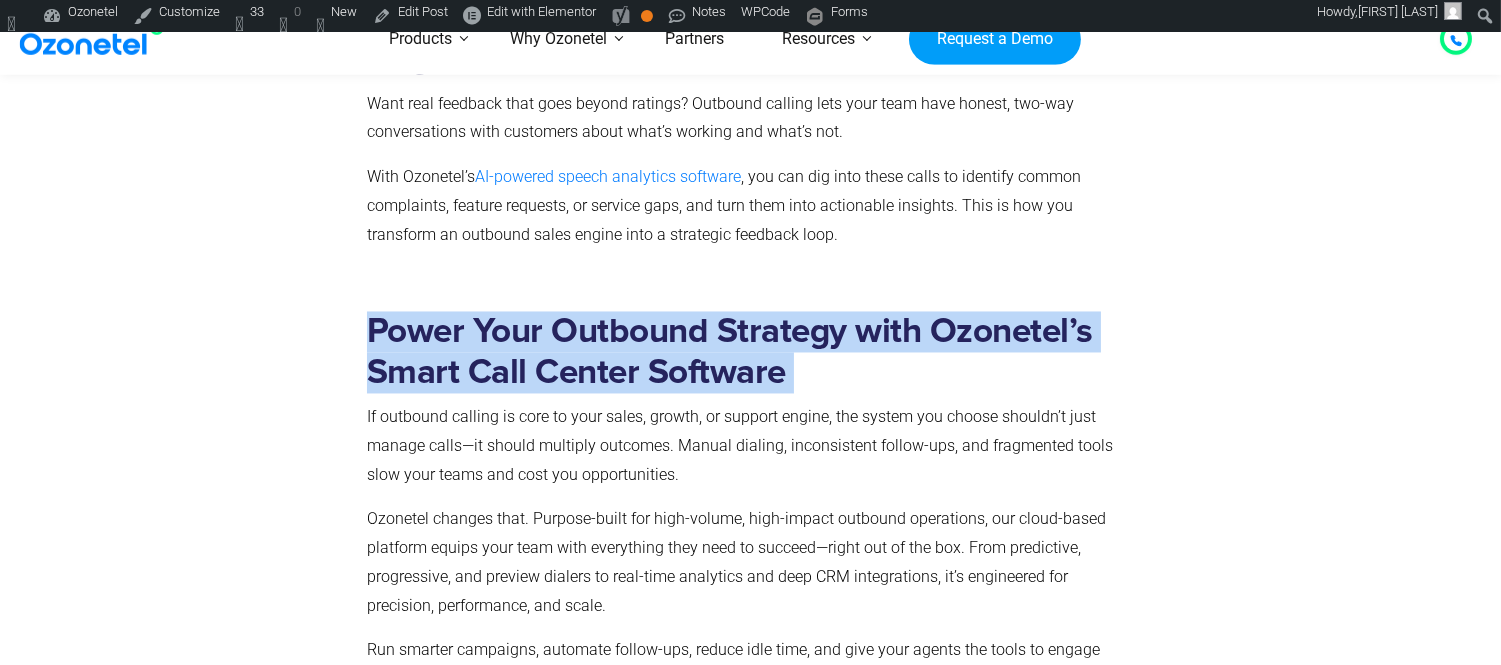 click on "Power Your Outbound Strategy with Ozonetel’s Smart Call Center Software" at bounding box center (746, 352) 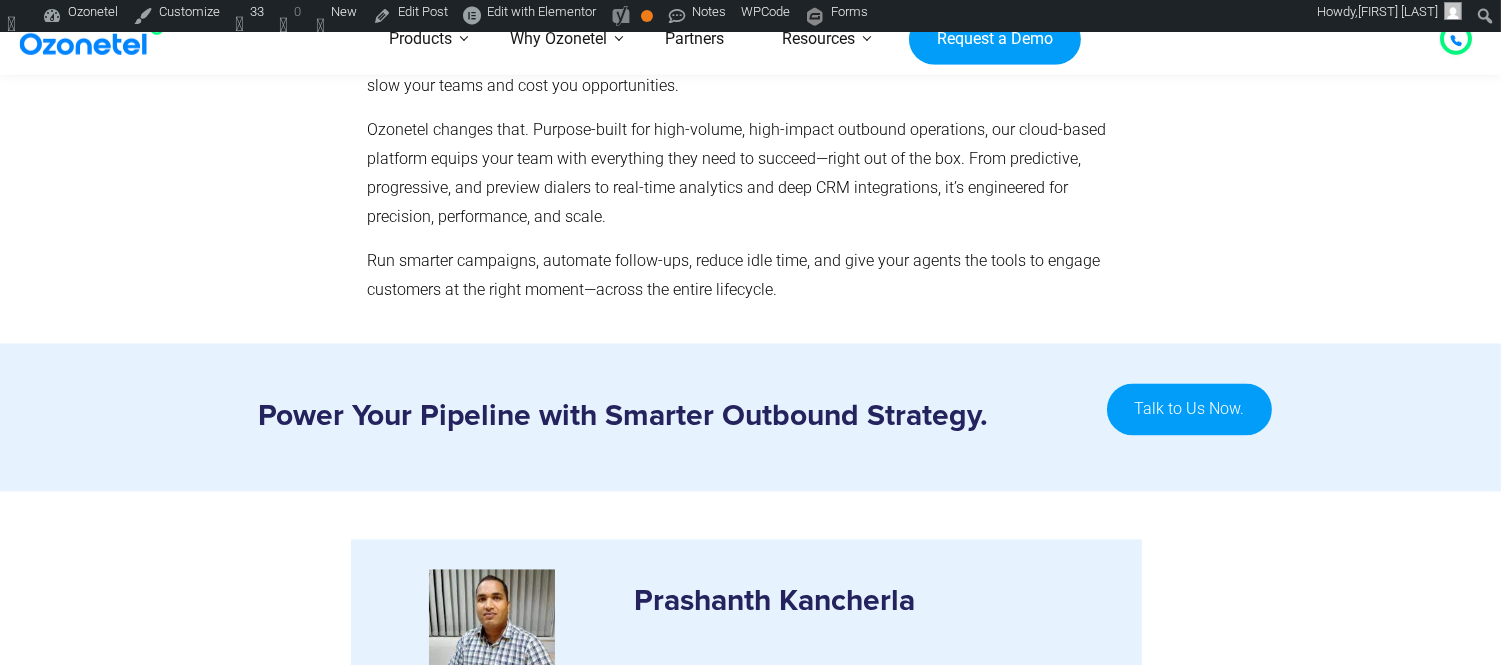 scroll, scrollTop: 7233, scrollLeft: 0, axis: vertical 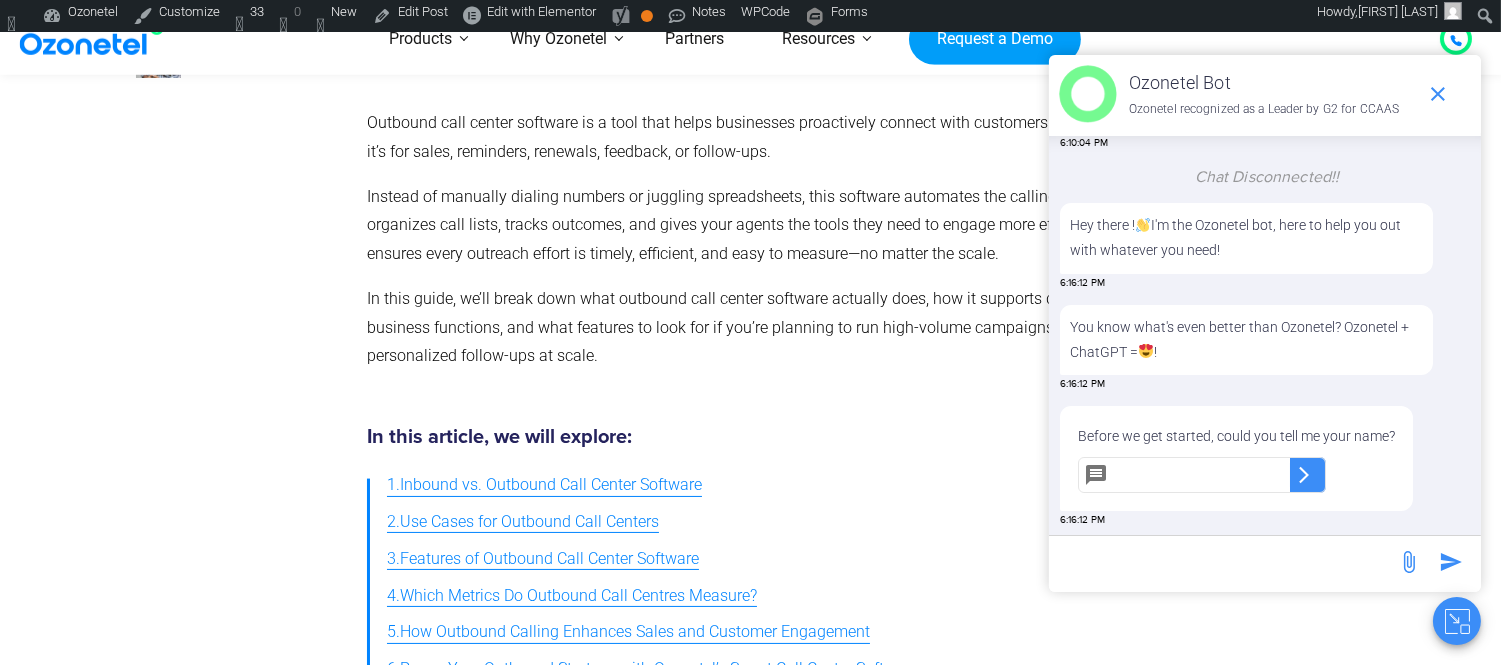 click on "1.Inbound vs. Outbound Call Center Software" at bounding box center [544, 485] 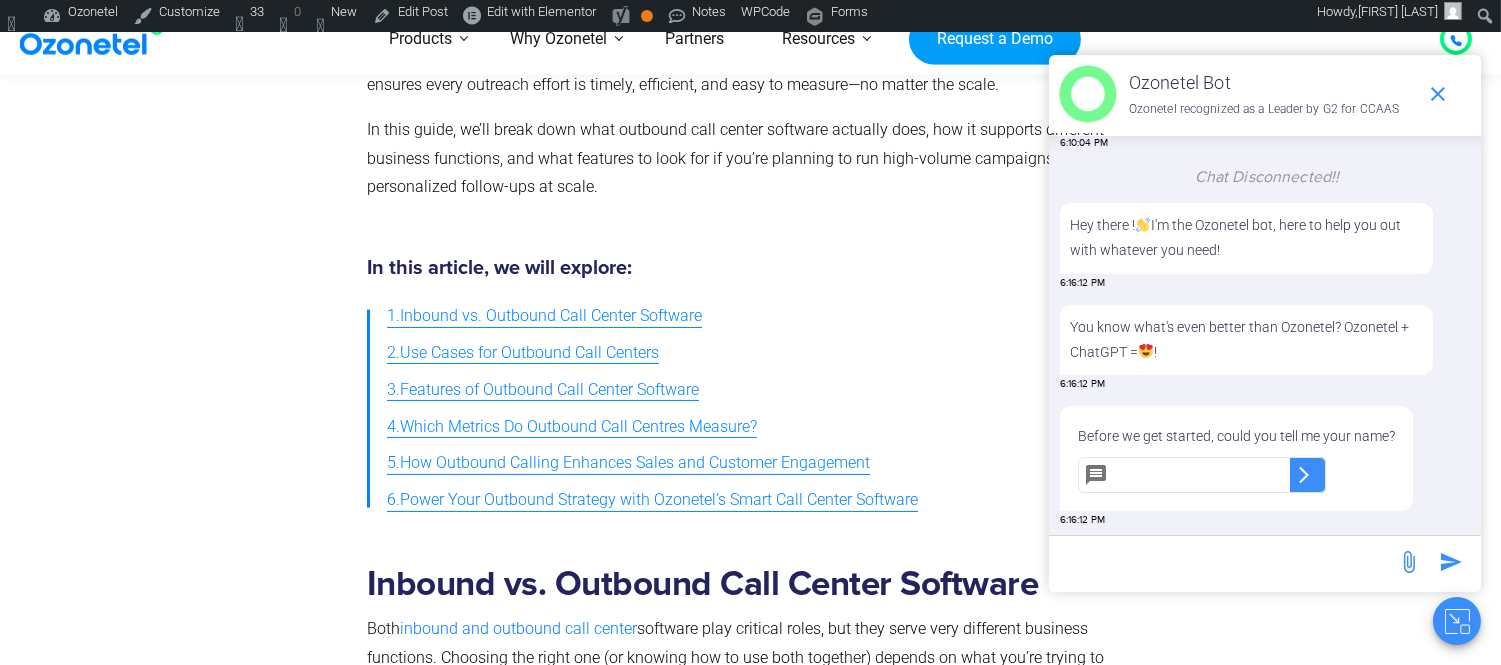 scroll, scrollTop: 525, scrollLeft: 0, axis: vertical 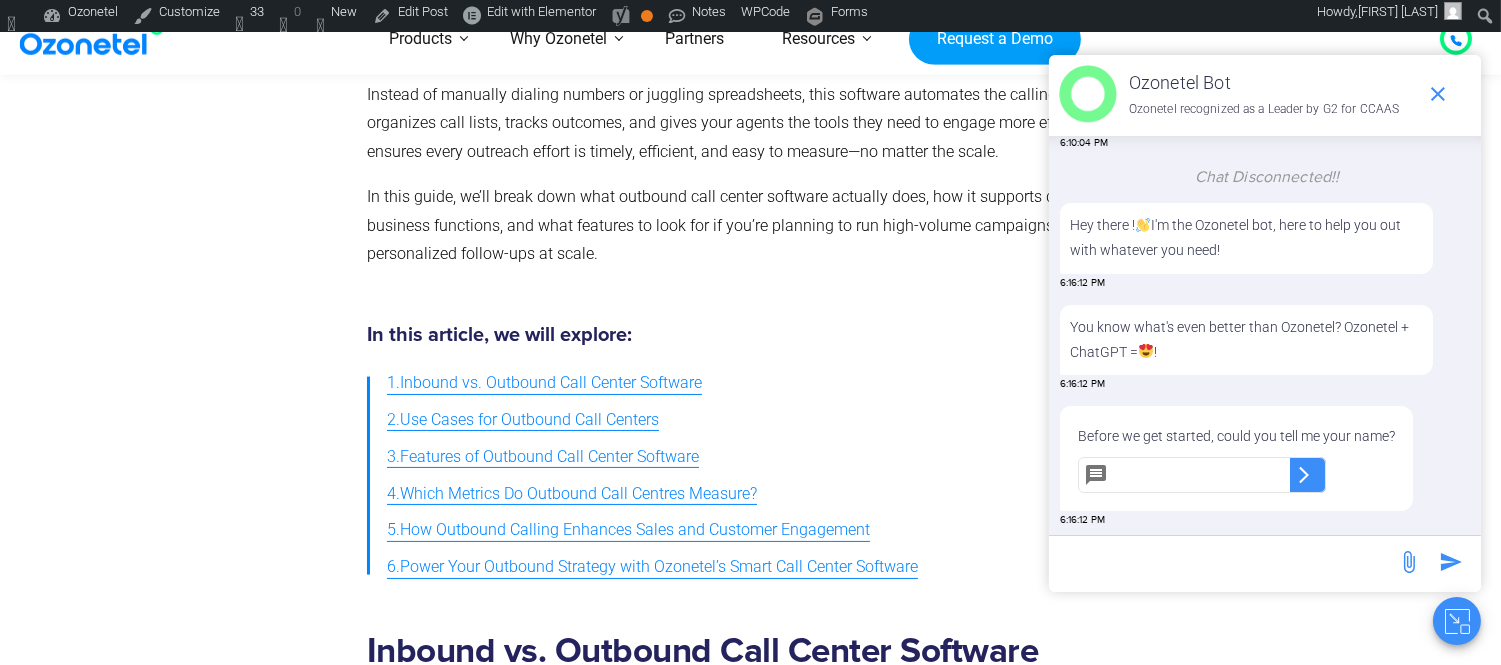 click on "2.Use Cases for Outbound Call Centers" at bounding box center (523, 420) 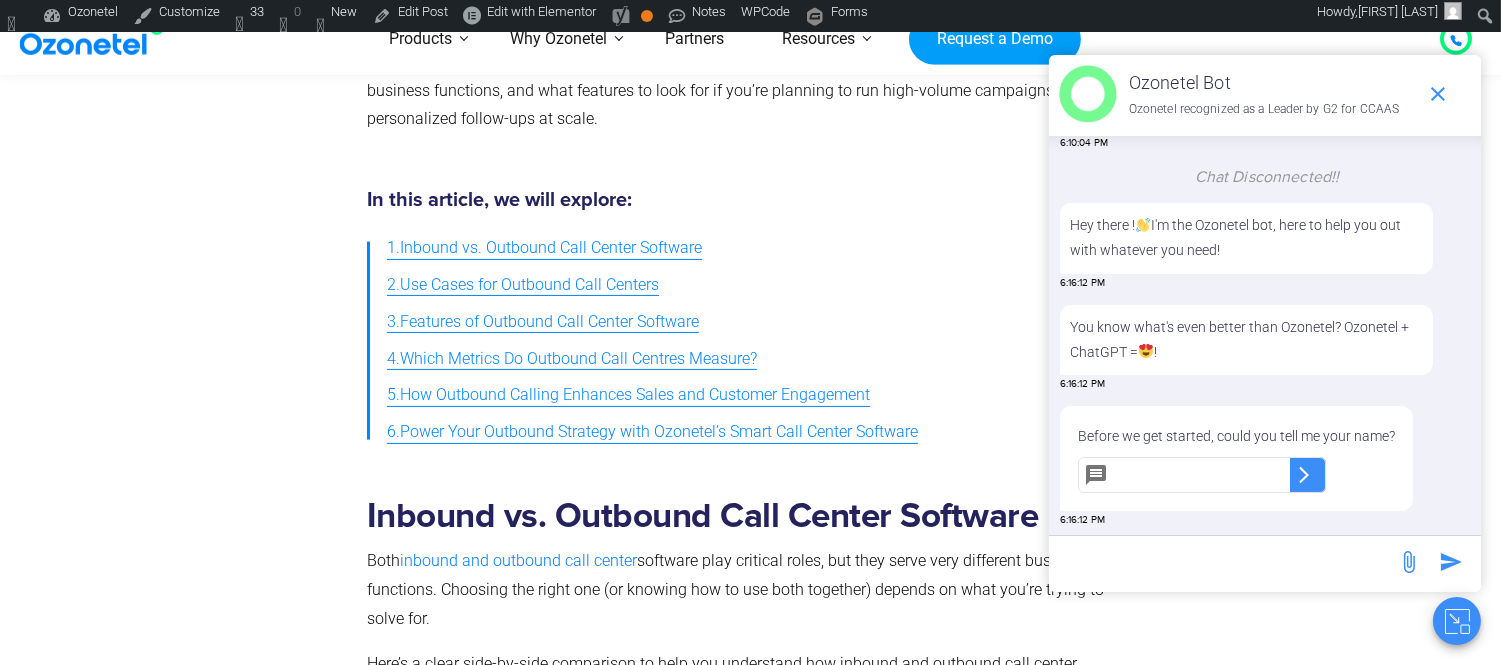 scroll, scrollTop: 526, scrollLeft: 0, axis: vertical 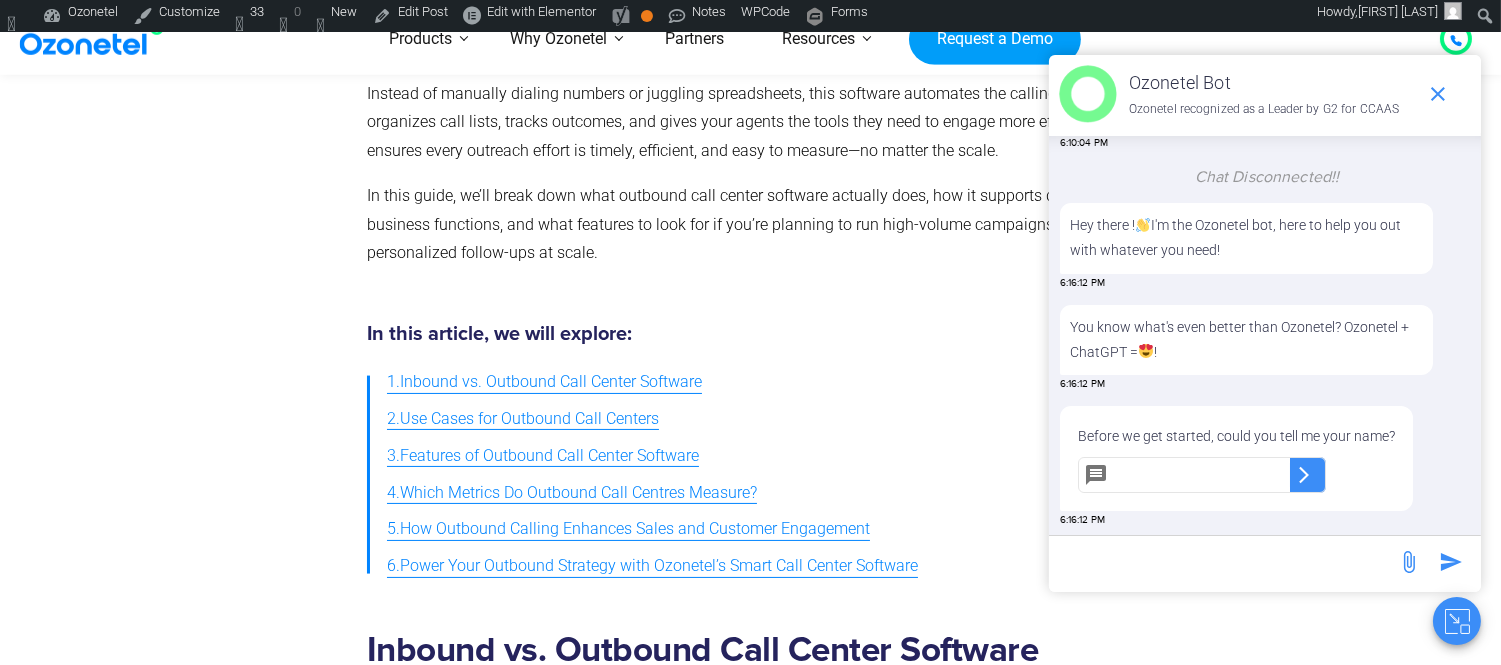 click on "3.Features of Outbound Call Center Software" at bounding box center [543, 456] 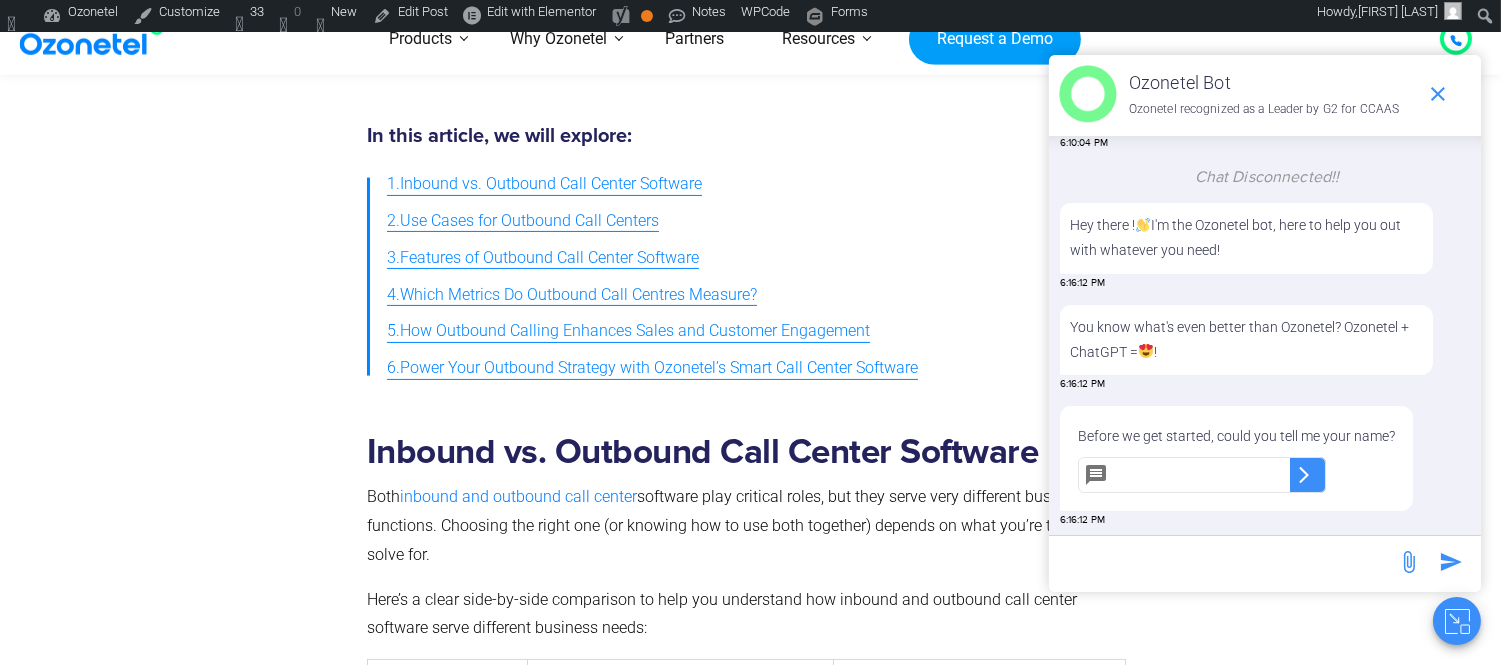 scroll, scrollTop: 723, scrollLeft: 0, axis: vertical 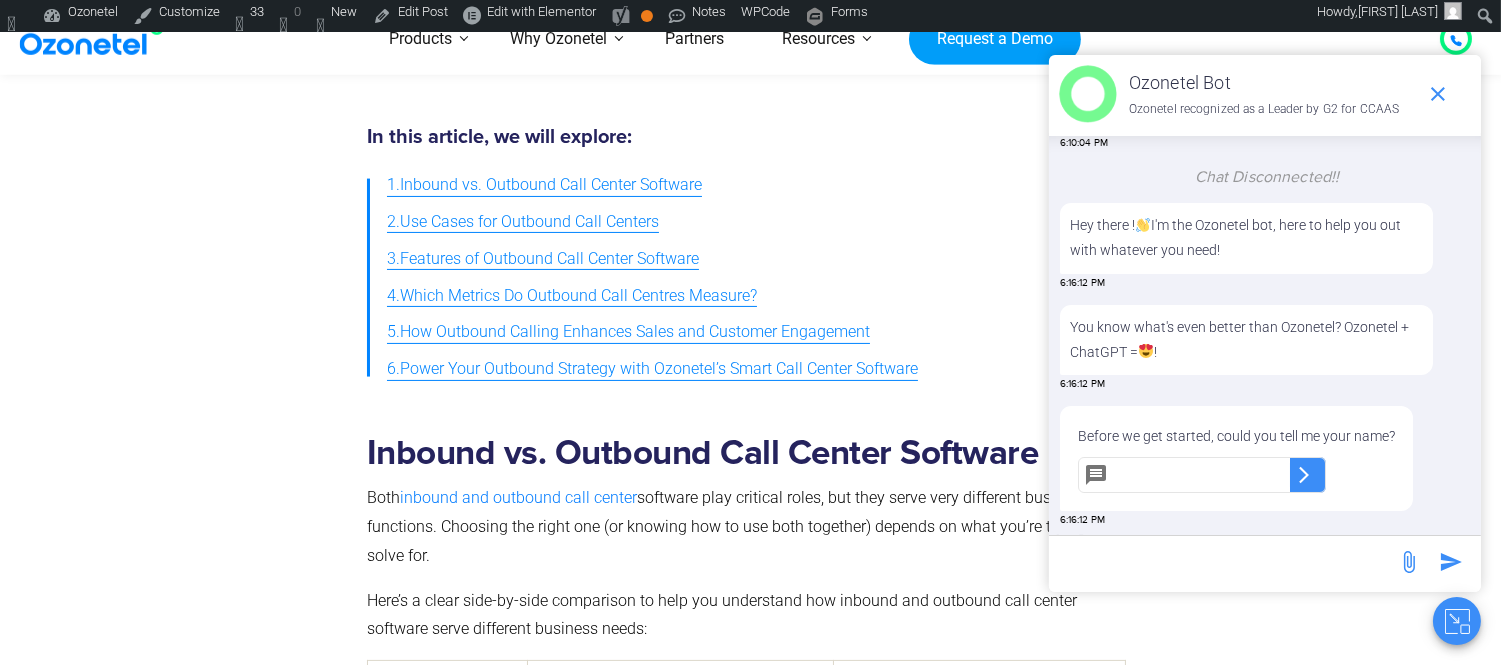 click on "4.Which Metrics Do Outbound Call Centres Measure?" at bounding box center (572, 296) 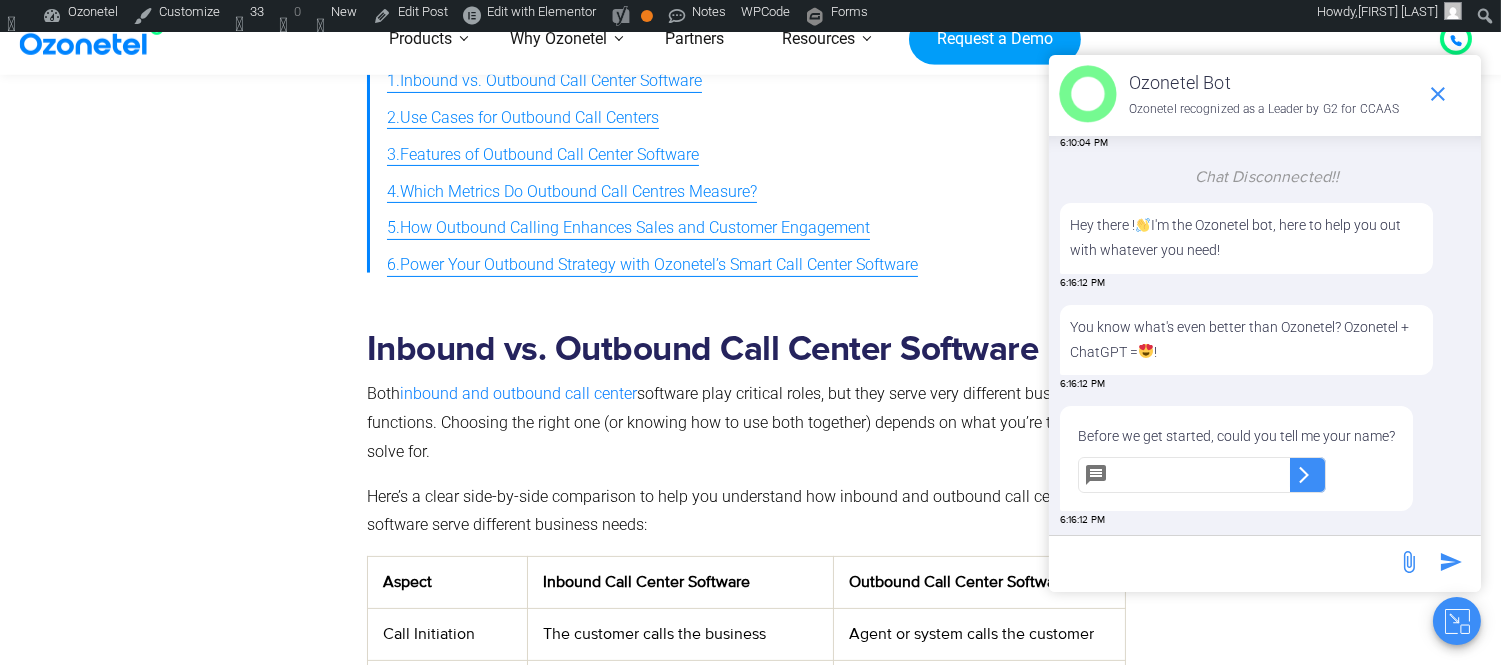 scroll, scrollTop: 826, scrollLeft: 0, axis: vertical 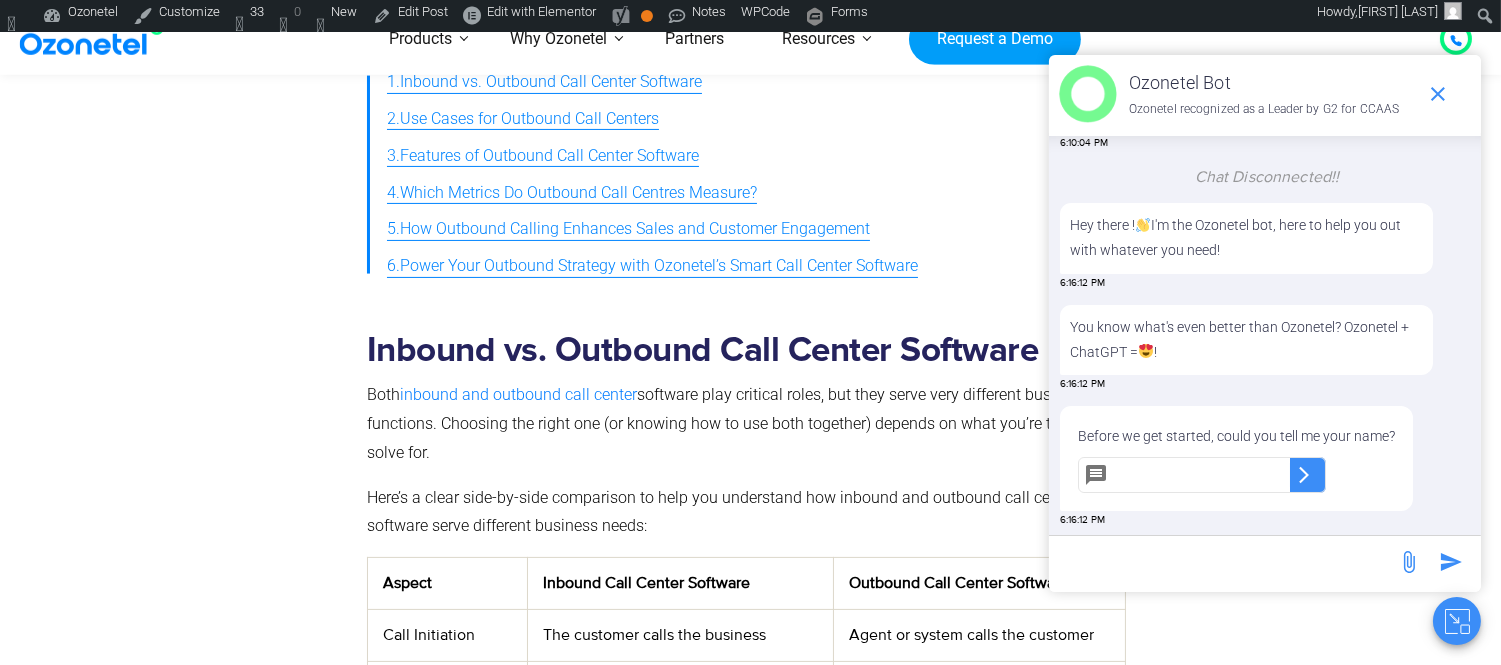 click on "5.How Outbound Calling Enhances Sales and Customer Engagement" at bounding box center [628, 229] 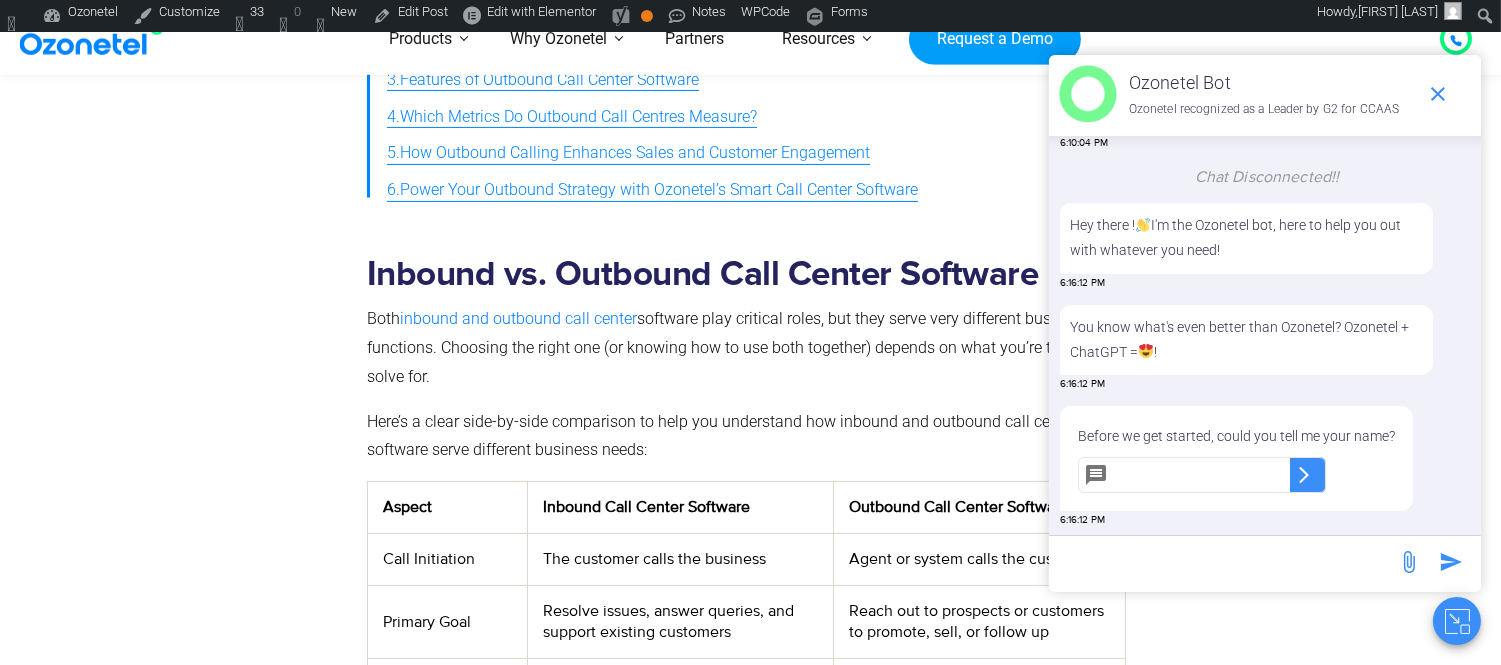 scroll, scrollTop: 881, scrollLeft: 0, axis: vertical 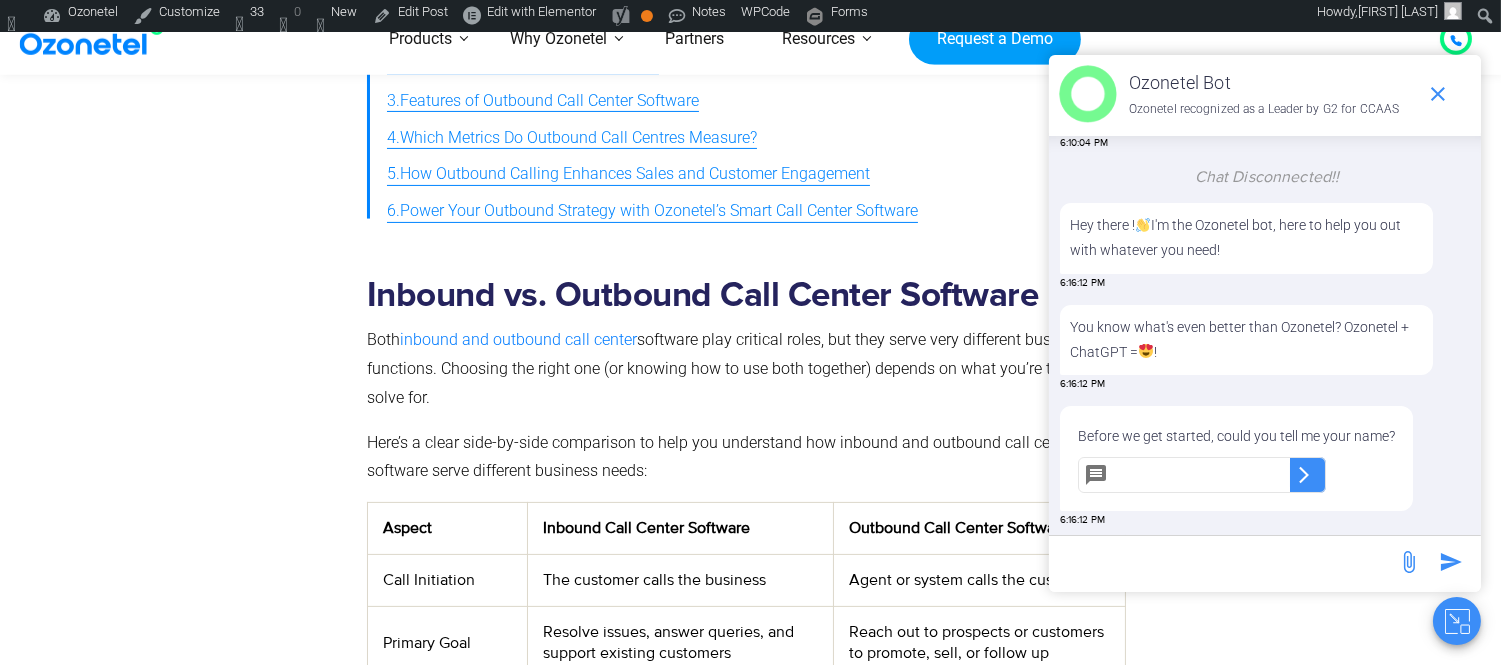 click on "6.Power Your Outbound Strategy with Ozonetel’s Smart Call Center Software" at bounding box center (652, 211) 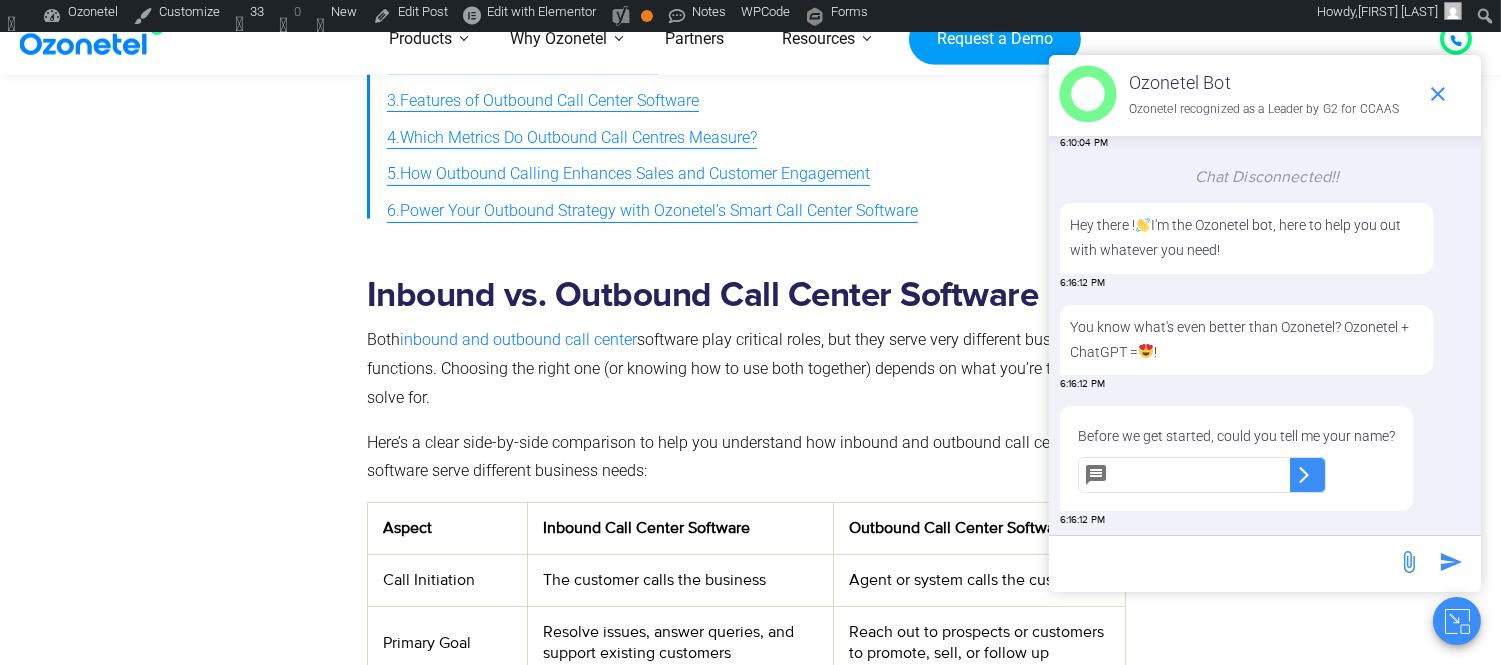 click on "6.Power Your Outbound Strategy with Ozonetel’s Smart Call Center Software" at bounding box center (652, 211) 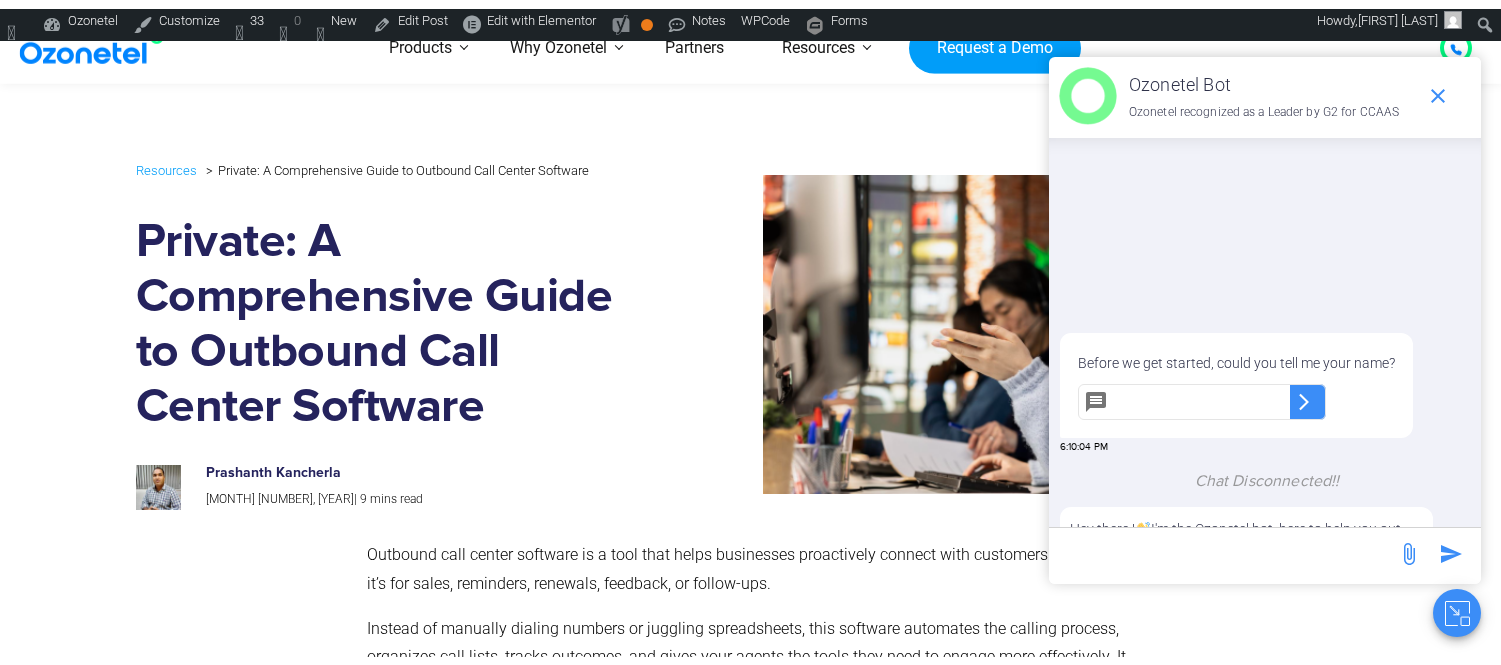 scroll, scrollTop: 787, scrollLeft: 0, axis: vertical 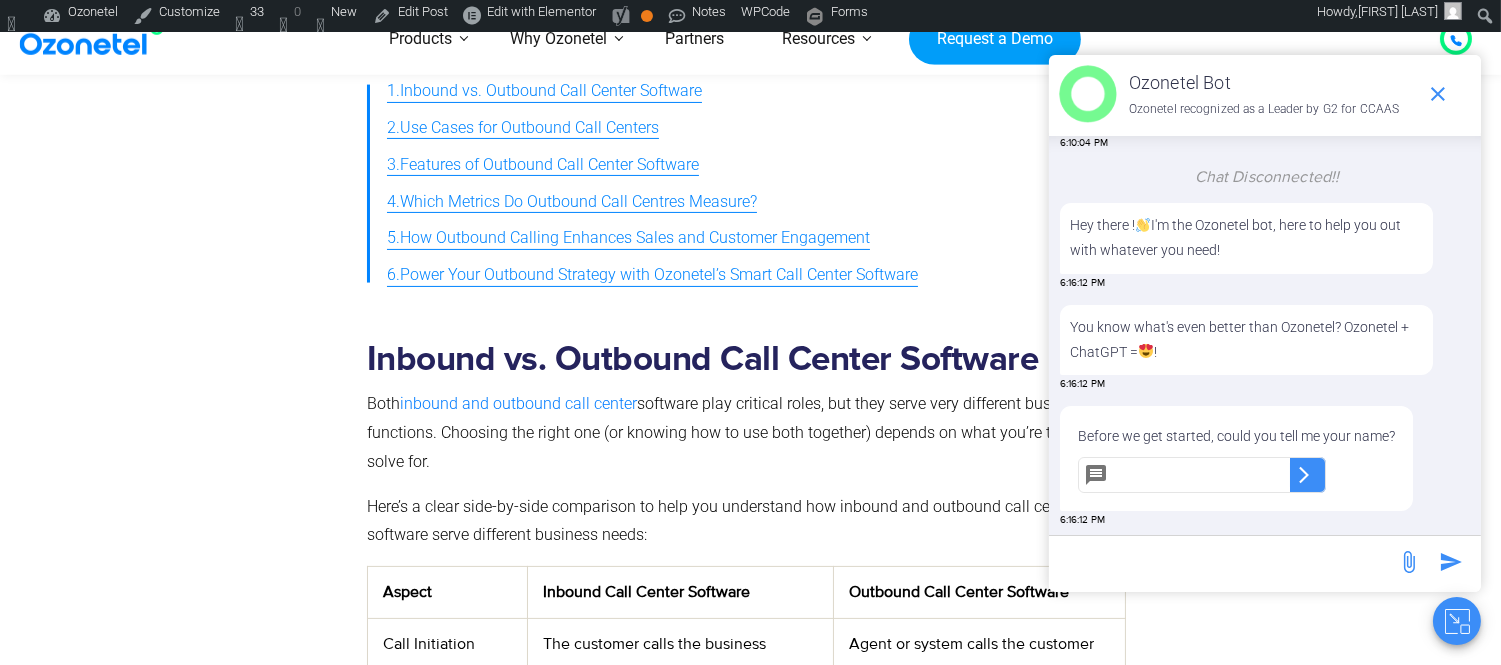 click on "6.Power Your Outbound Strategy with Ozonetel’s Smart Call Center Software" at bounding box center (652, 275) 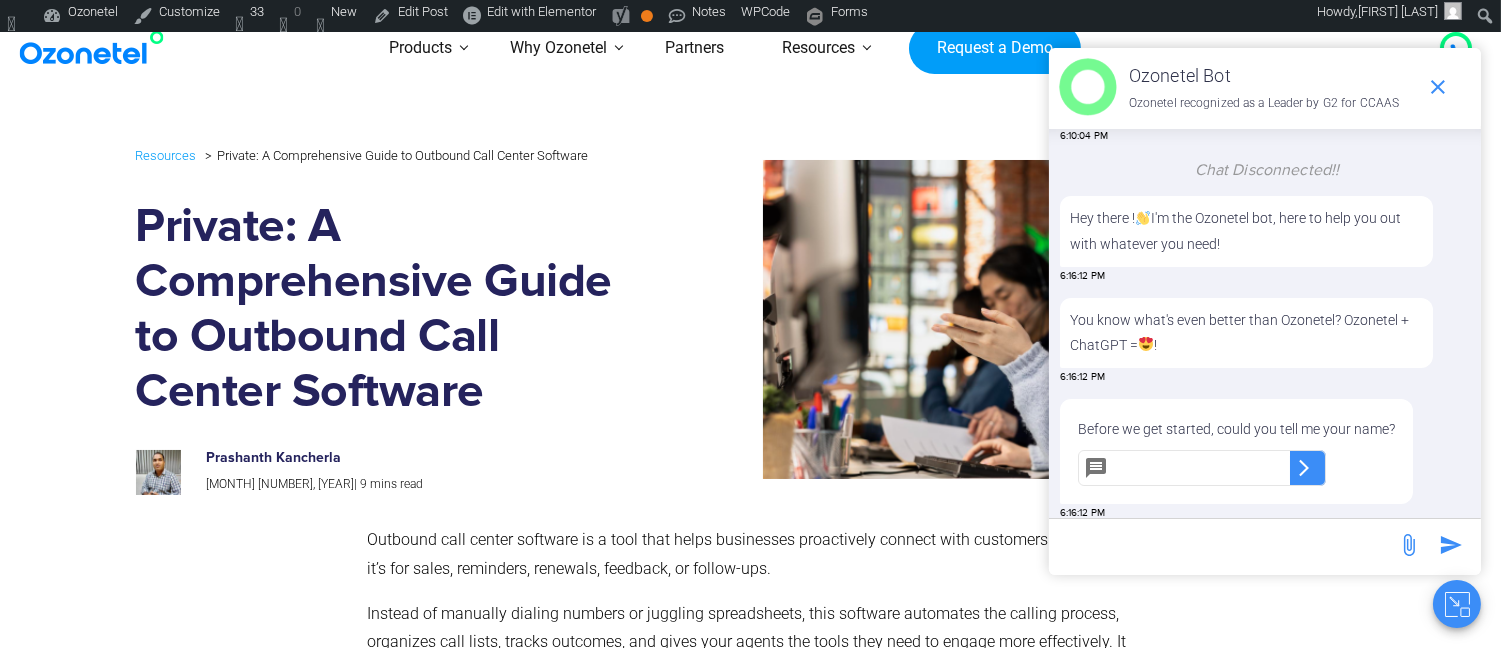 scroll, scrollTop: 0, scrollLeft: 0, axis: both 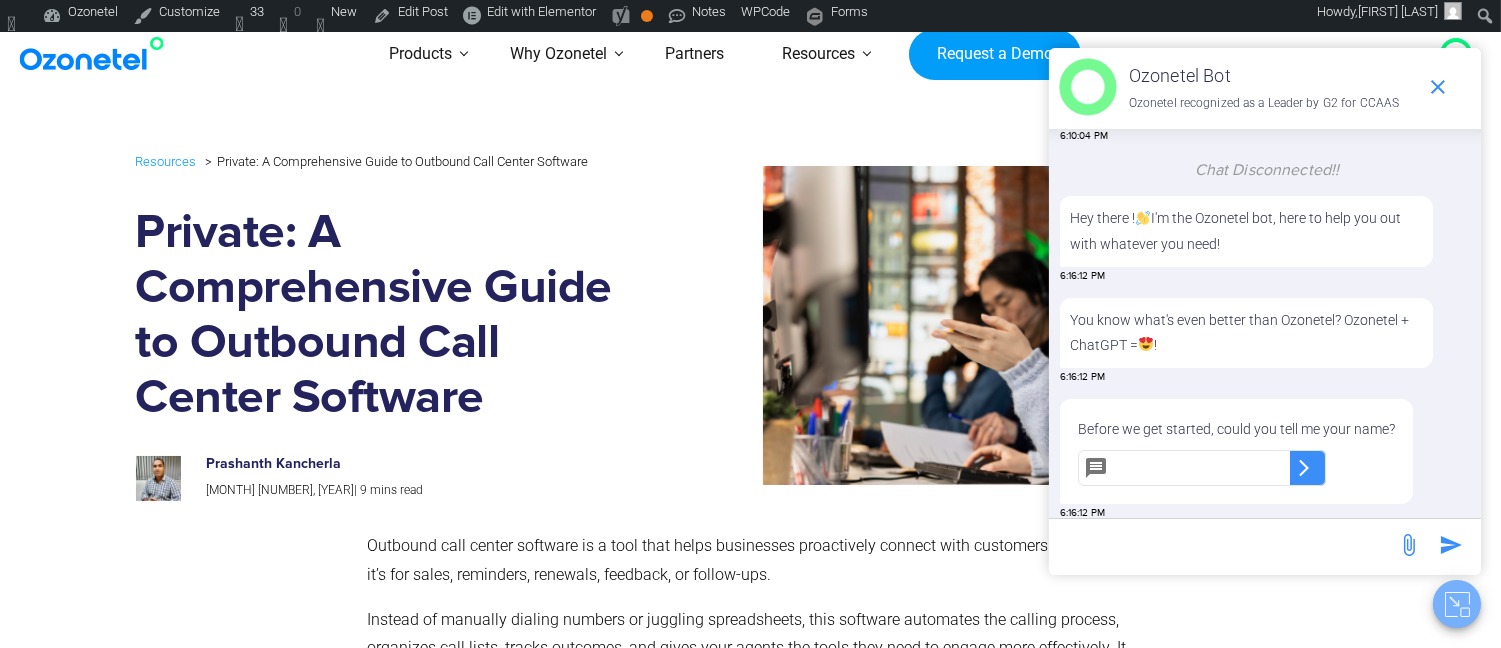 click at bounding box center [1457, 604] 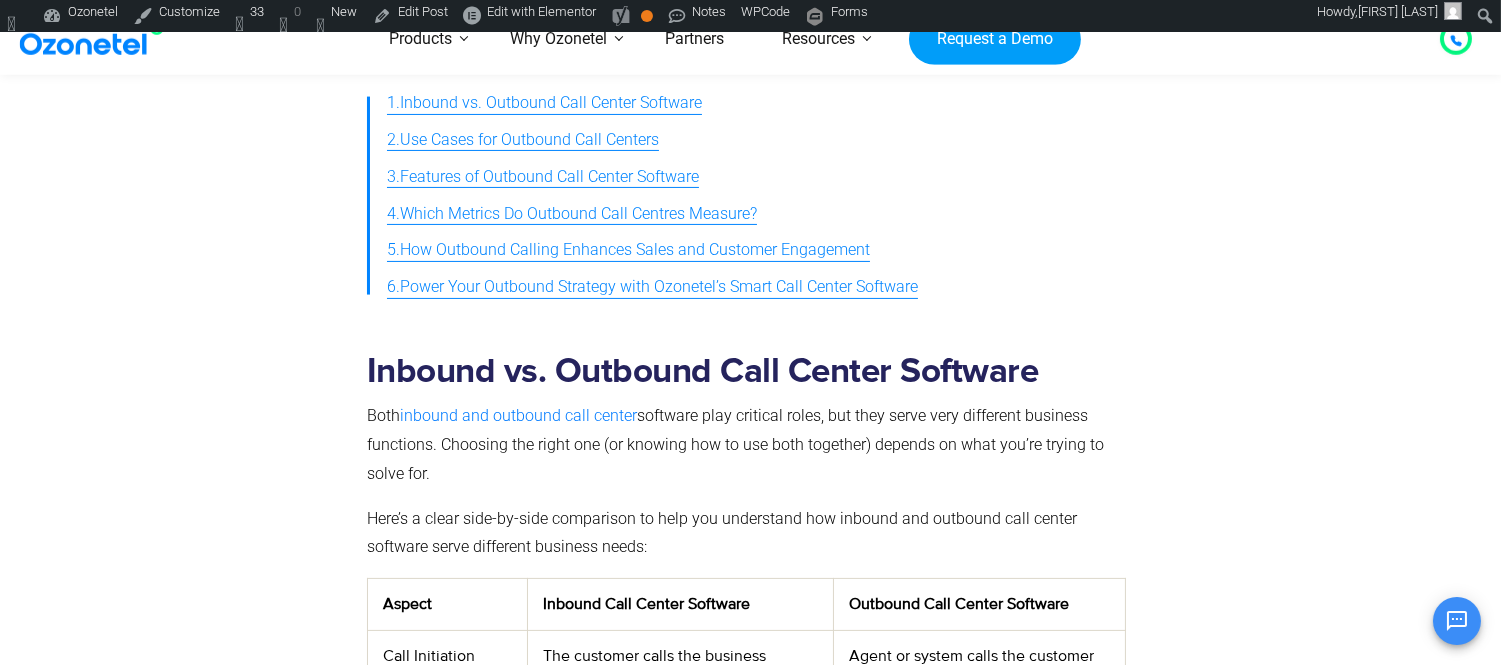 scroll, scrollTop: 806, scrollLeft: 0, axis: vertical 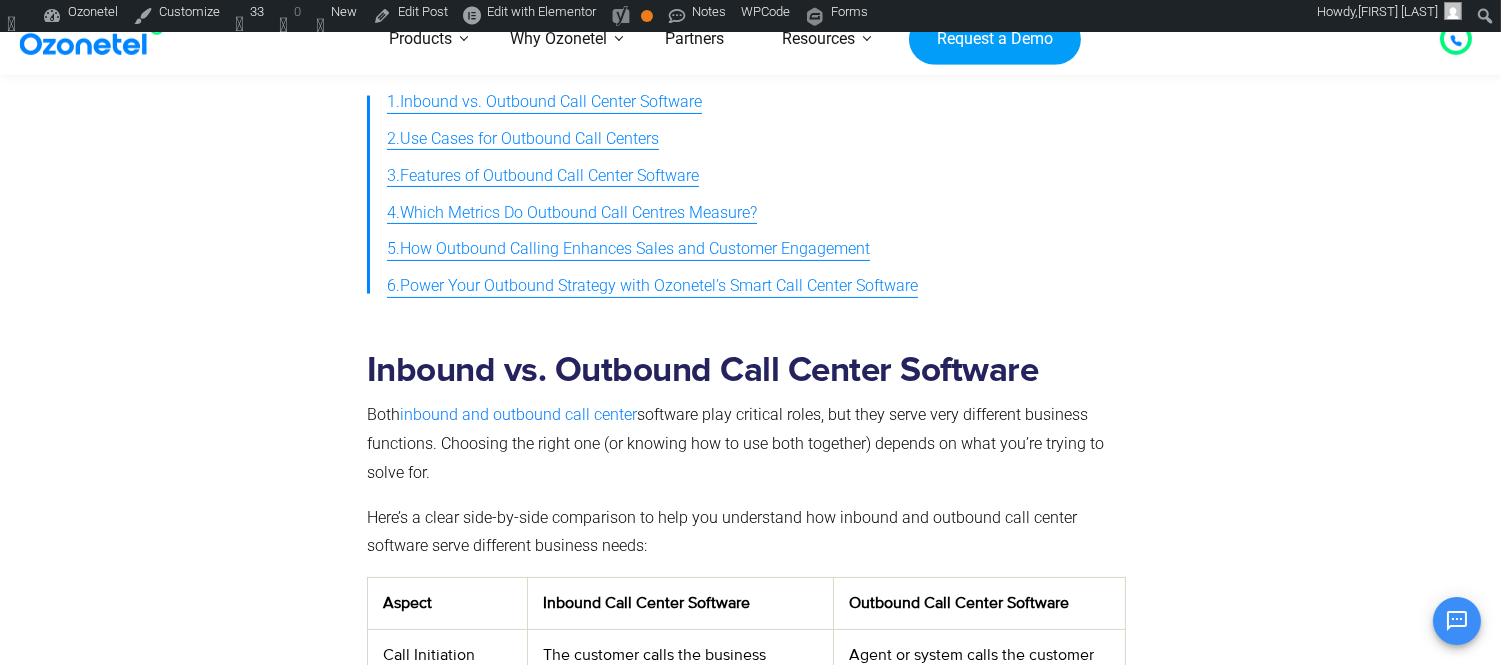 click on "5.How Outbound Calling Enhances Sales and Customer Engagement" at bounding box center (628, 249) 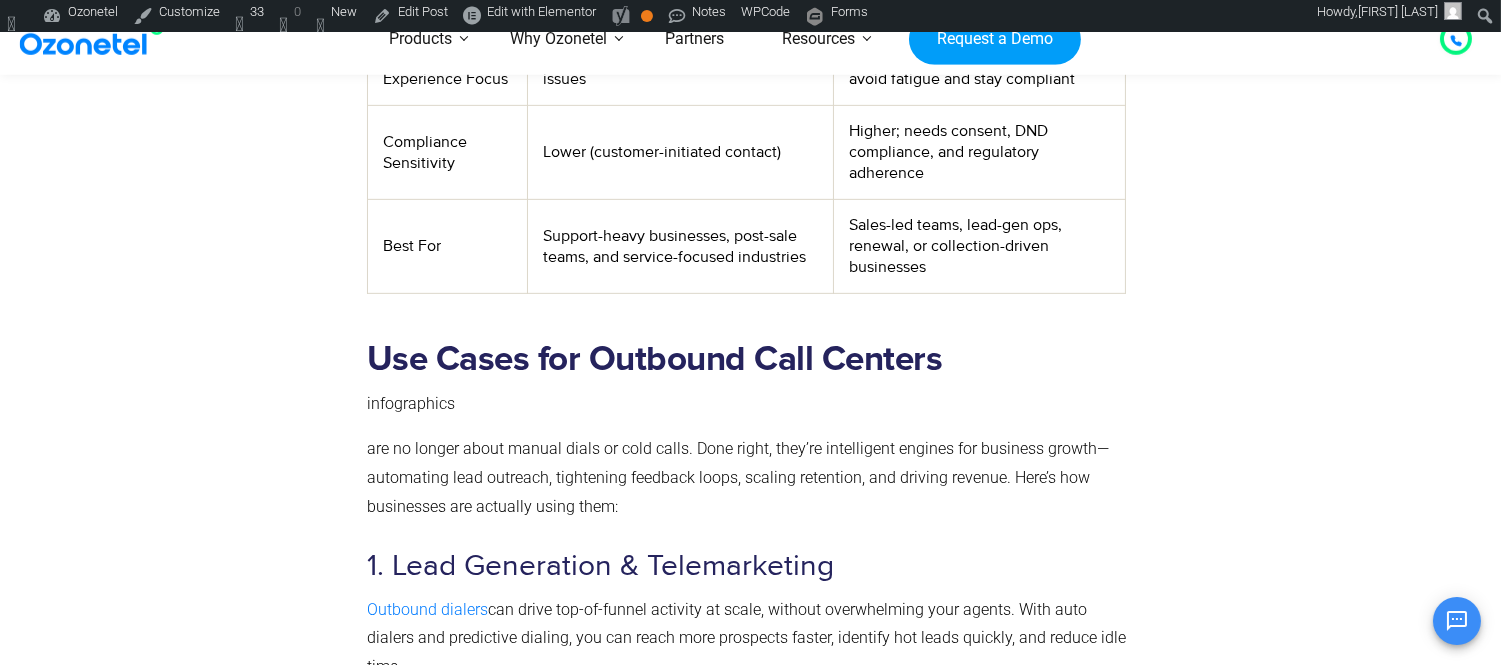 scroll, scrollTop: 1821, scrollLeft: 0, axis: vertical 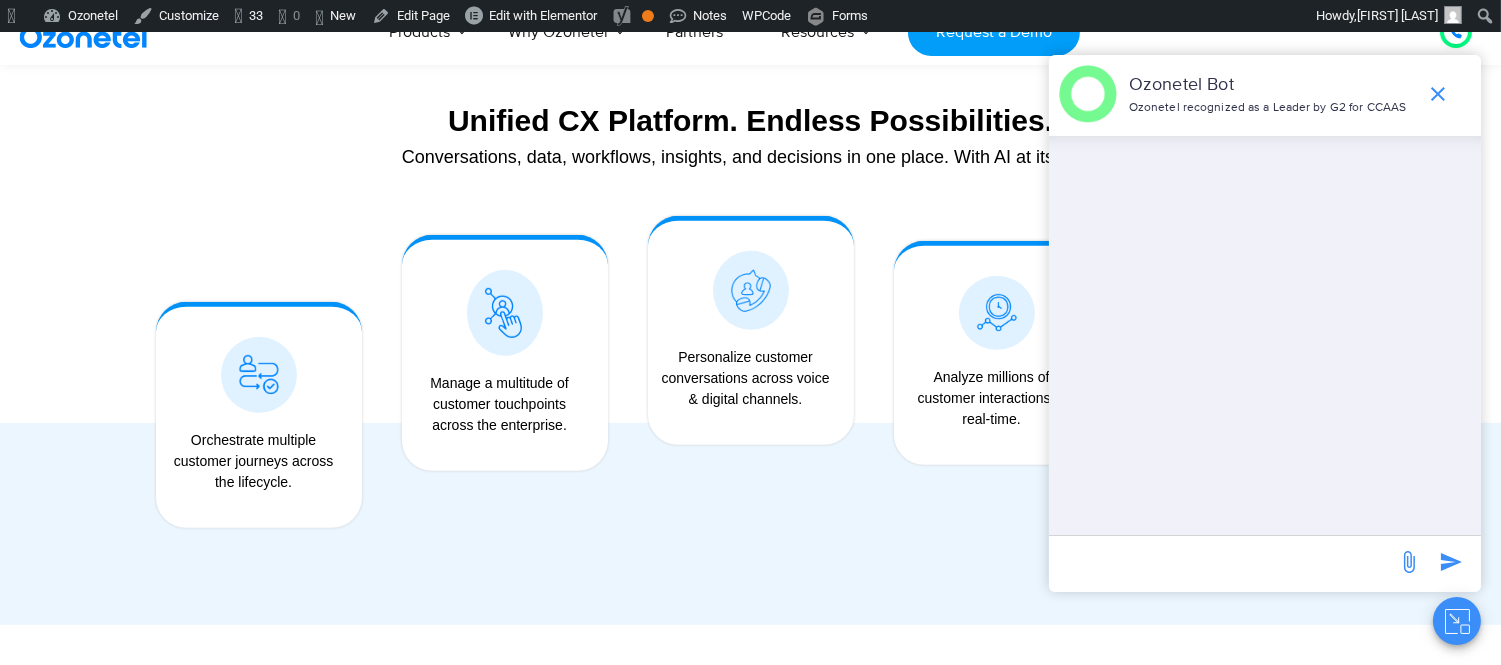 click on "Personalize customer conversations across voice & digital channels." at bounding box center (746, 378) 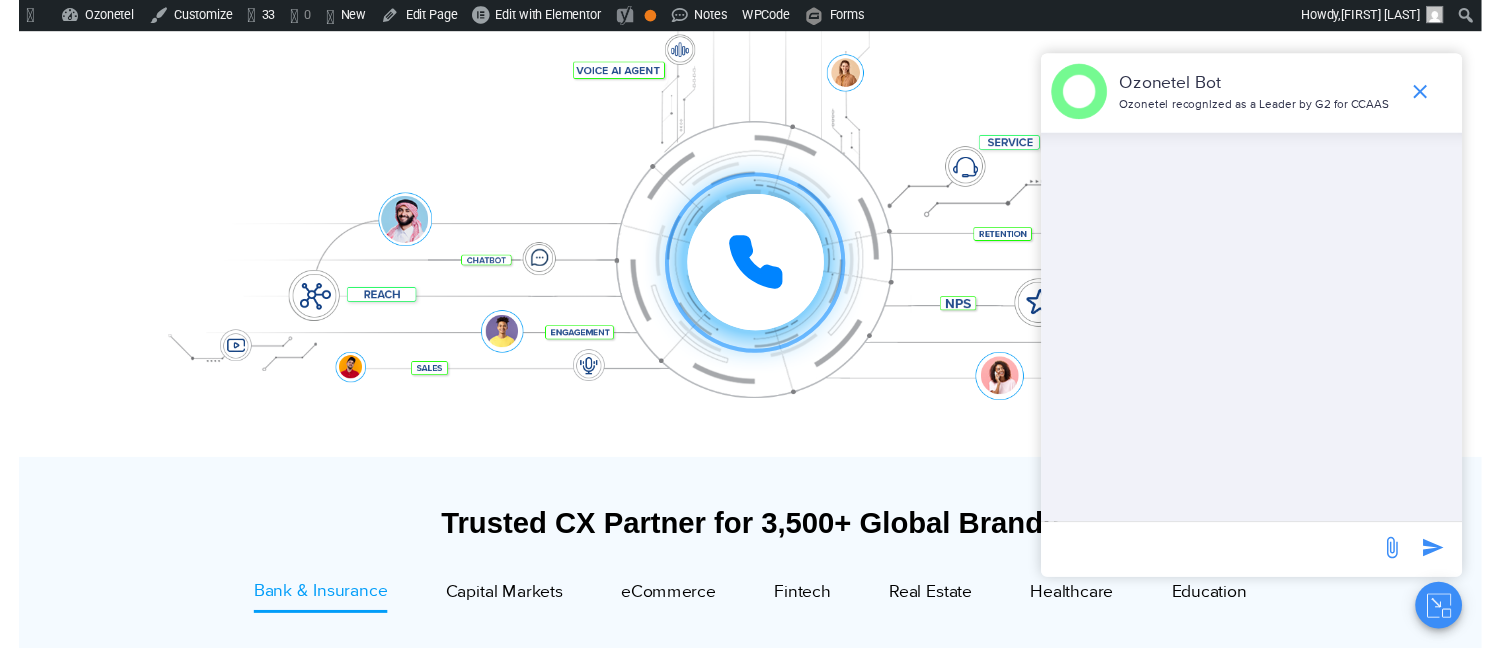 scroll, scrollTop: 0, scrollLeft: 0, axis: both 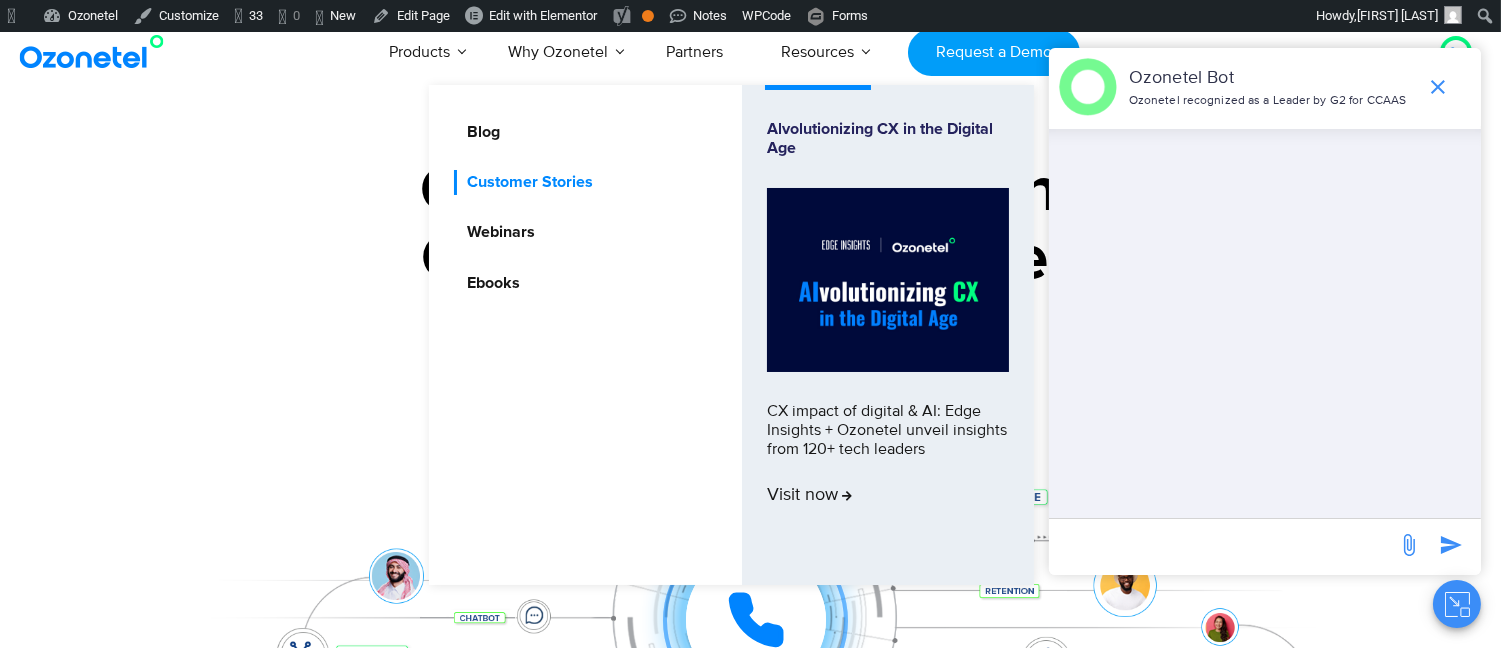 click on "Customer Stories" at bounding box center (525, 182) 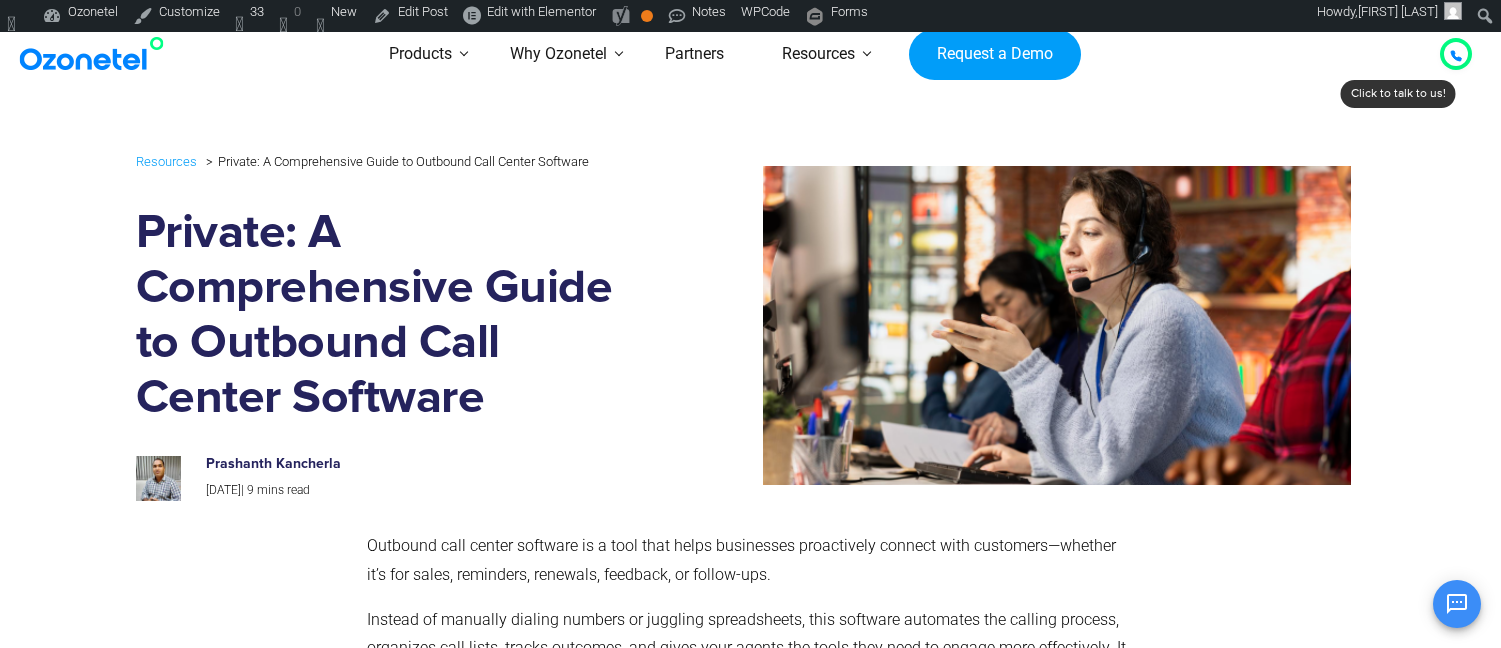 scroll, scrollTop: 0, scrollLeft: 0, axis: both 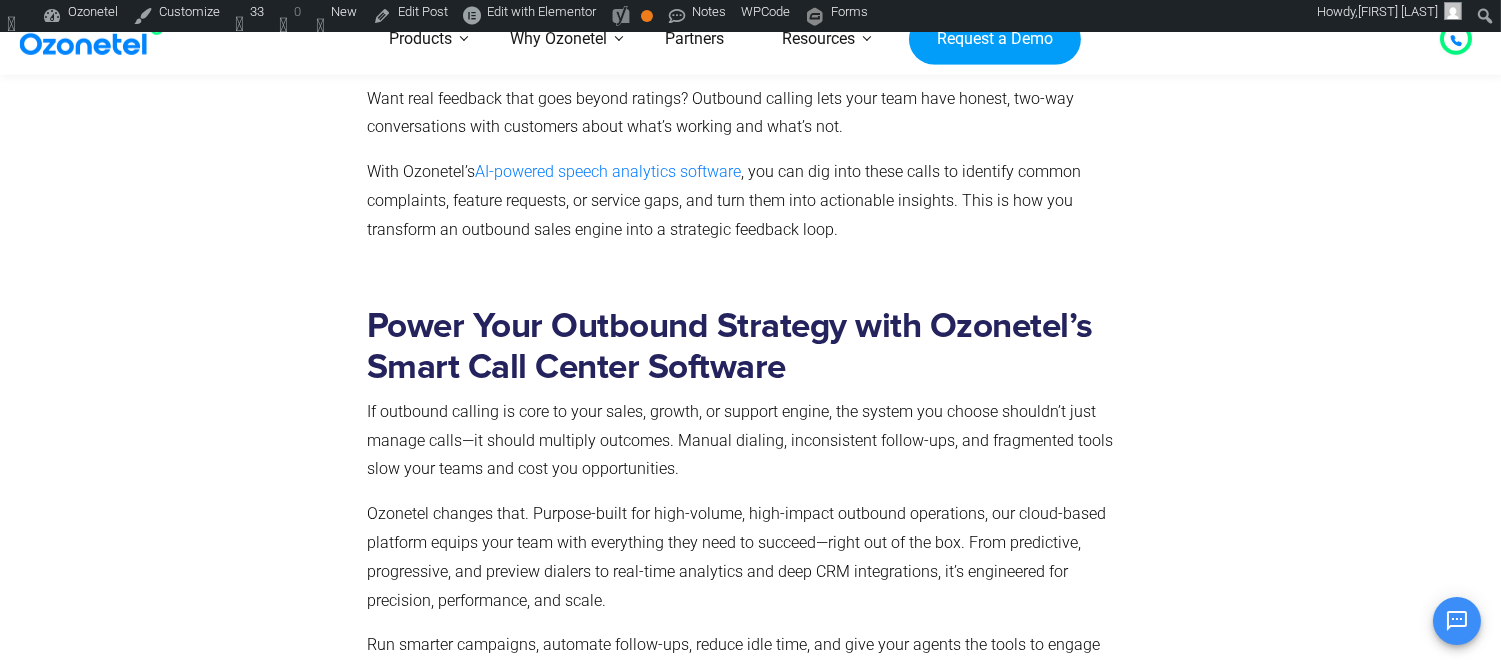 click on "Power Your Outbound Strategy with Ozonetel’s Smart Call Center Software" at bounding box center [746, 347] 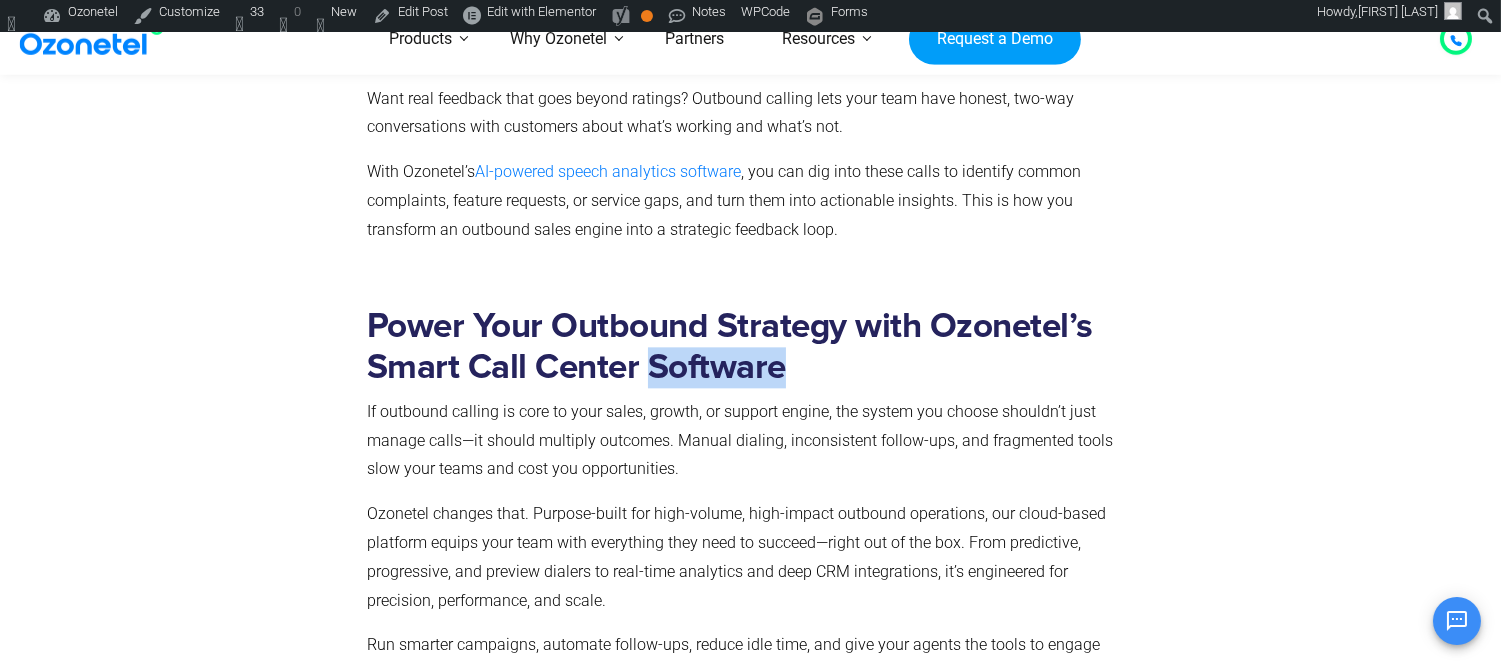 click on "Power Your Outbound Strategy with Ozonetel’s Smart Call Center Software" at bounding box center [746, 347] 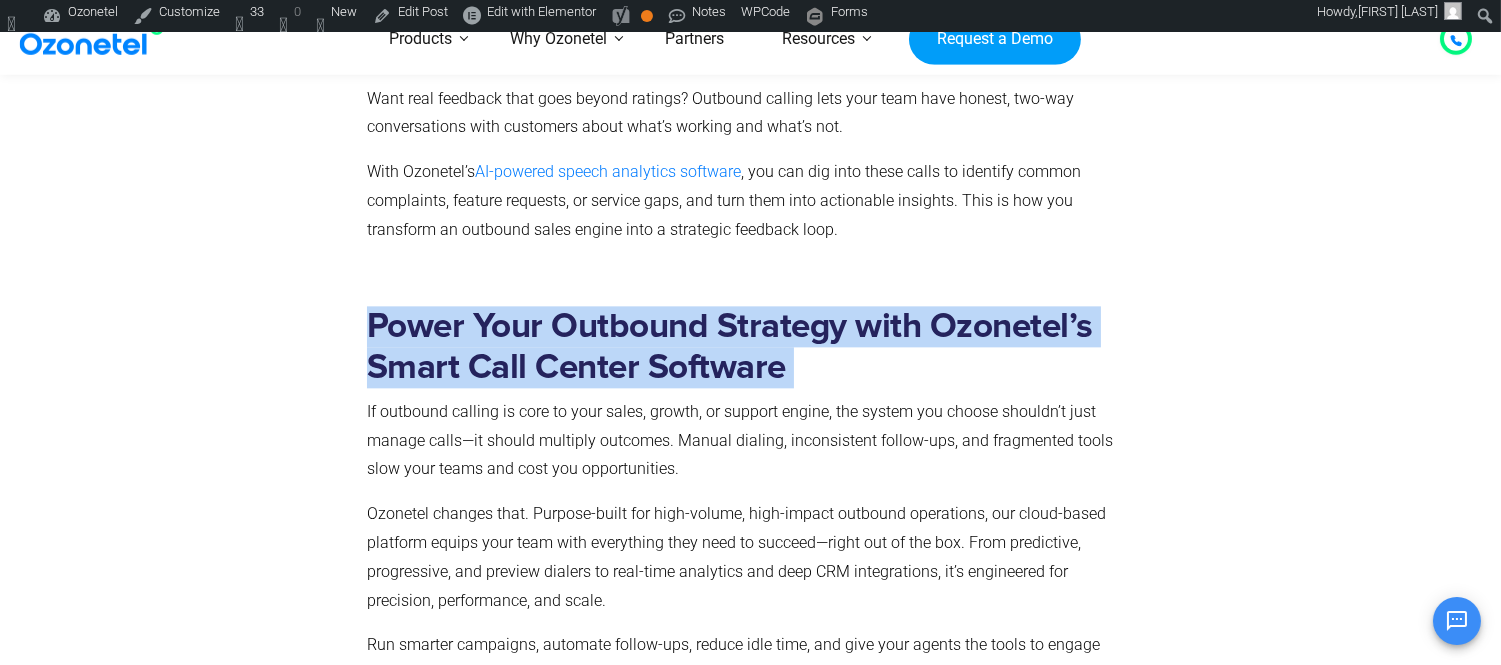 click on "Power Your Outbound Strategy with Ozonetel’s Smart Call Center Software" at bounding box center [746, 347] 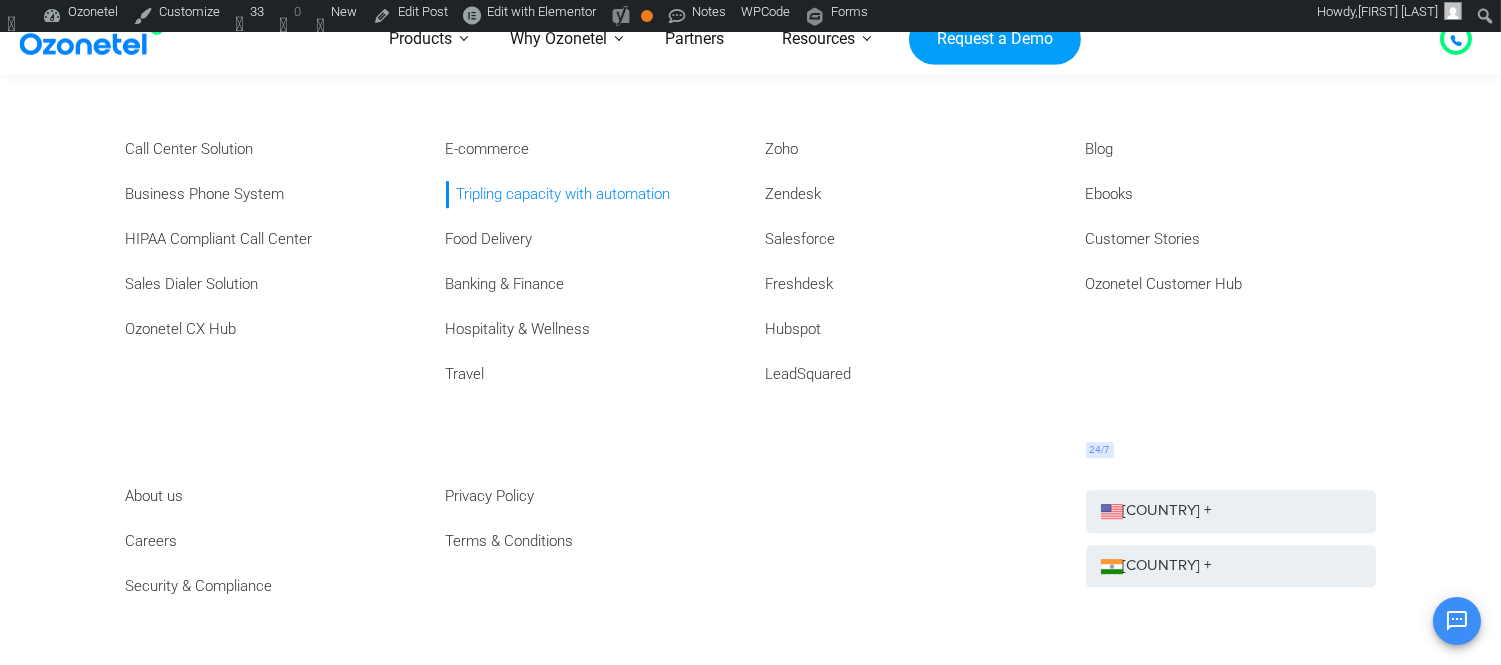 scroll, scrollTop: 10878, scrollLeft: 0, axis: vertical 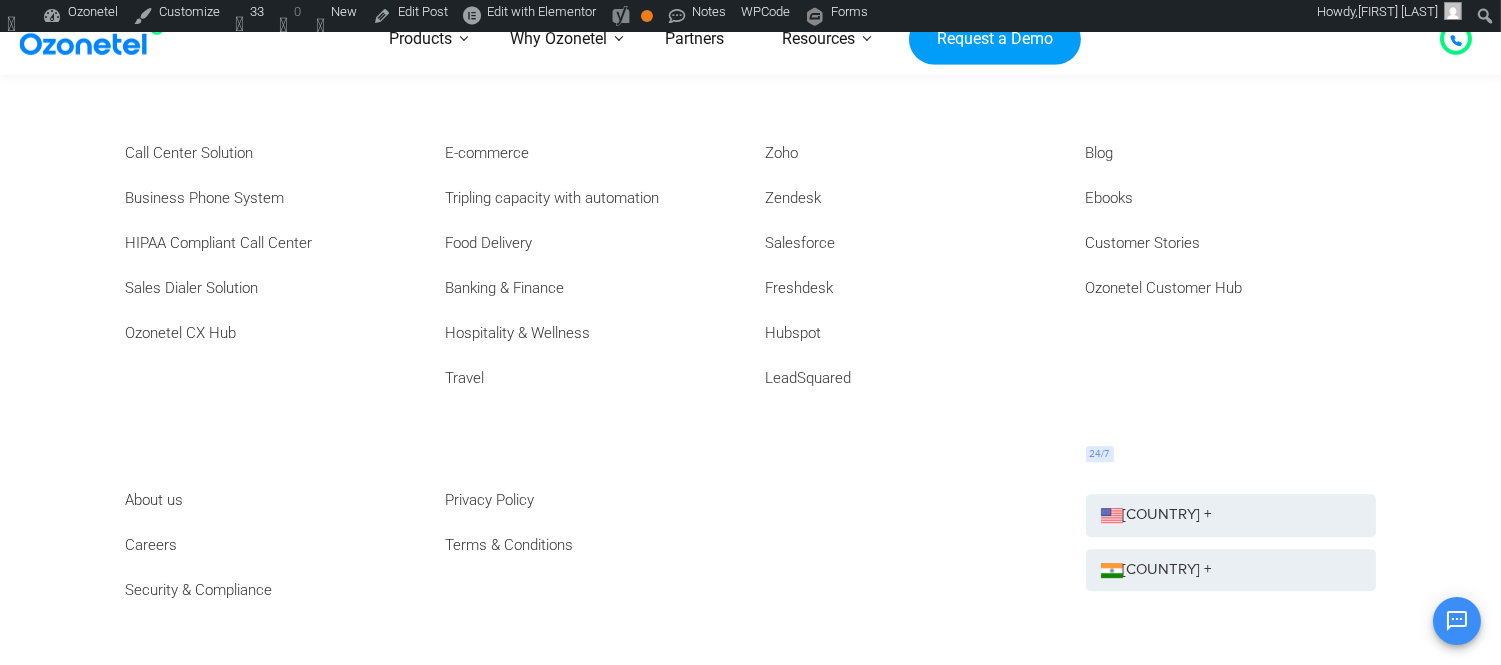 click on "INDIA +" at bounding box center (1156, 570) 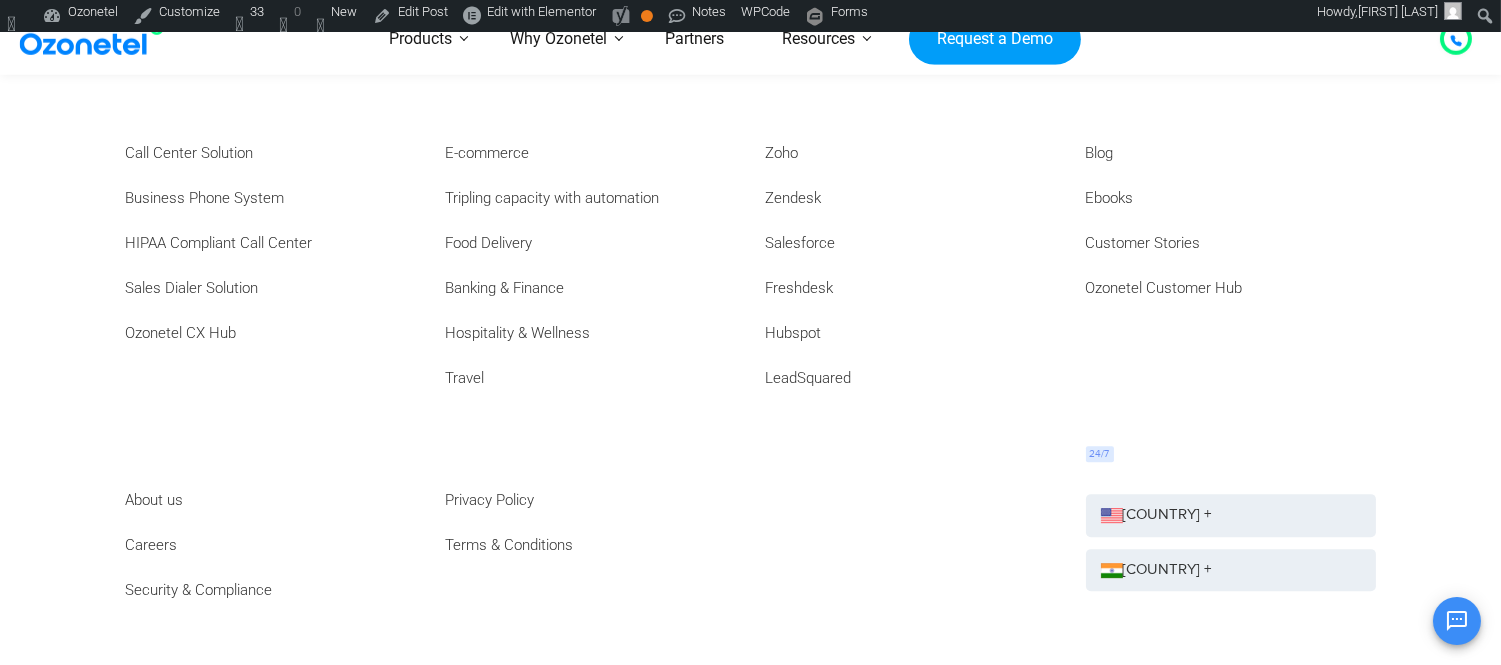 scroll, scrollTop: 11102, scrollLeft: 0, axis: vertical 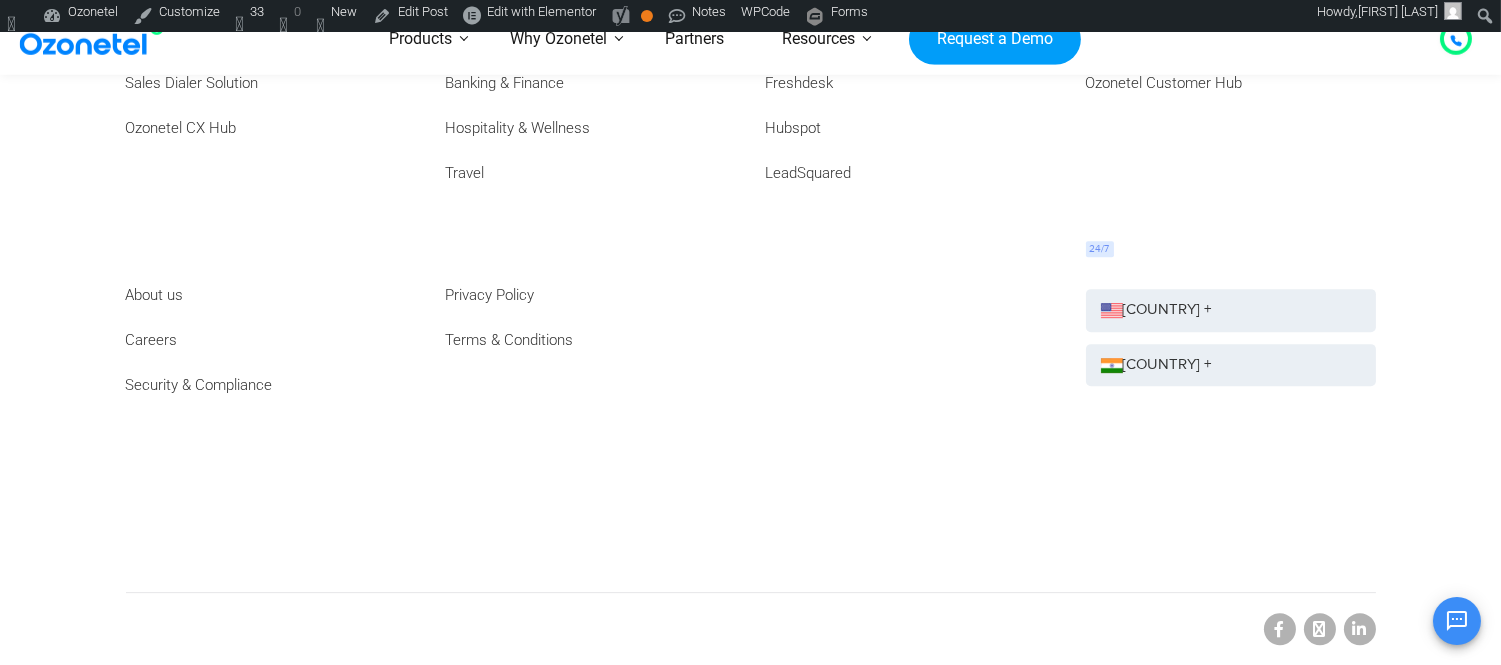 click on "OK Ozonetel Bot Ozonetel recognized as a Leader by G2 for CCAAS   Hey there !    I'm the Ozonetel bot, here to help you out with whatever you need!
6:10:04 PM   You know what's even better than Ozonetel? Ozonetel + ChatGPT =  !
6:10:04 PM   Before we get started, could you tell me your name?
​ ​ ​ 6:10:04 PM Chat Disconnected!!     Hey there !    I'm the Ozonetel bot, here to help you out with whatever you need!
6:16:12 PM   ​     0" at bounding box center (1265, 618) 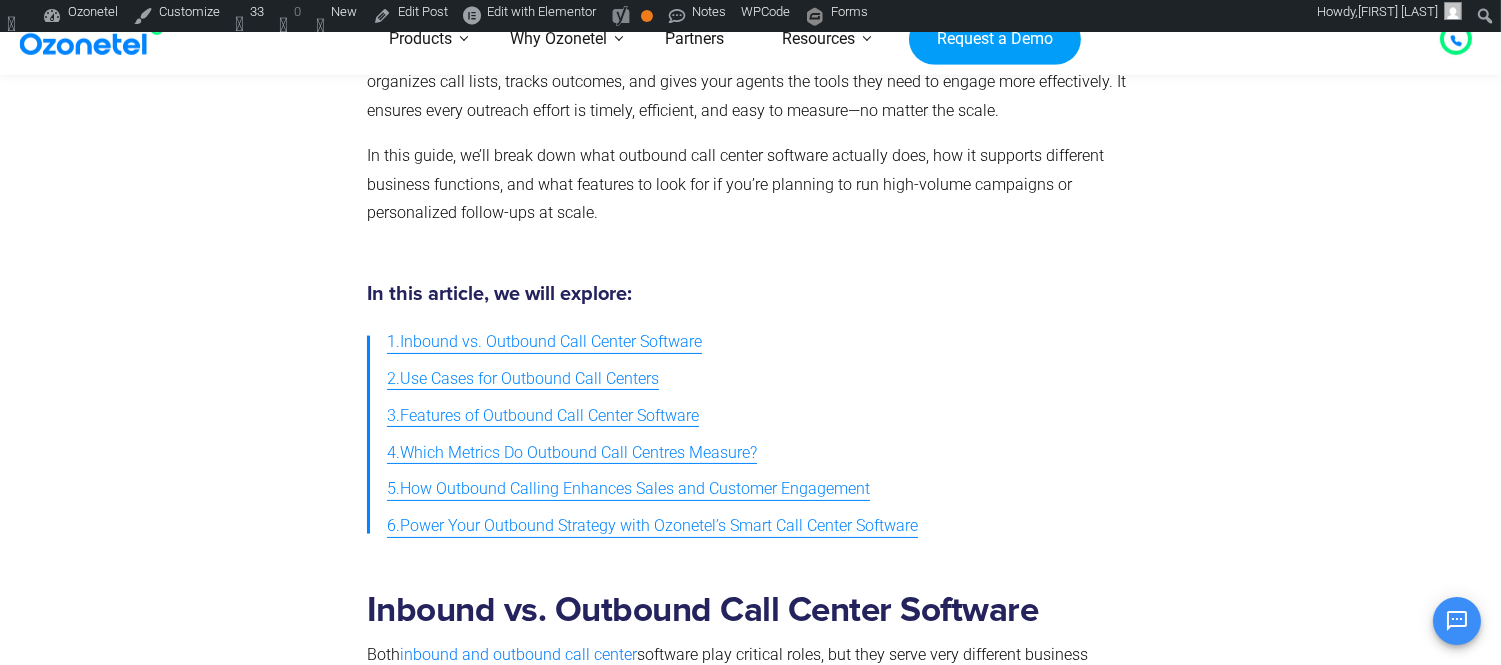 scroll, scrollTop: 567, scrollLeft: 0, axis: vertical 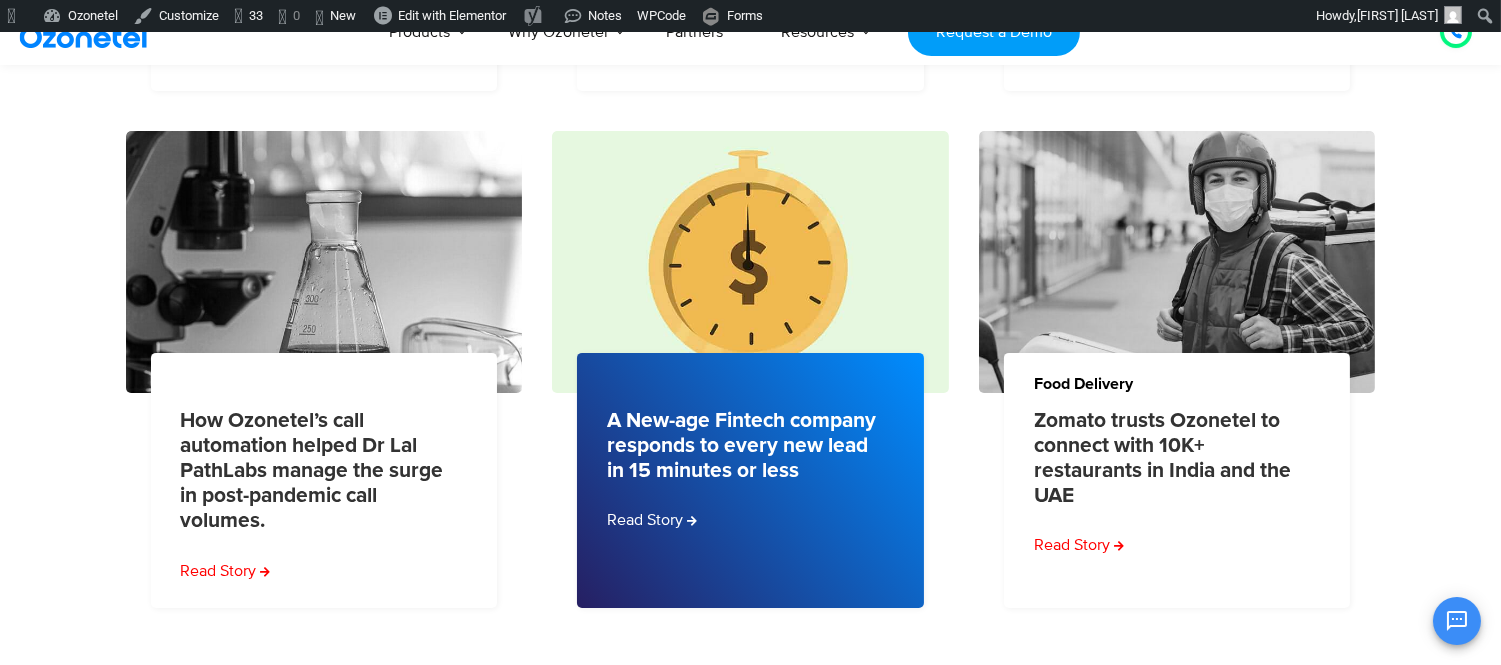 click at bounding box center (749, 261) 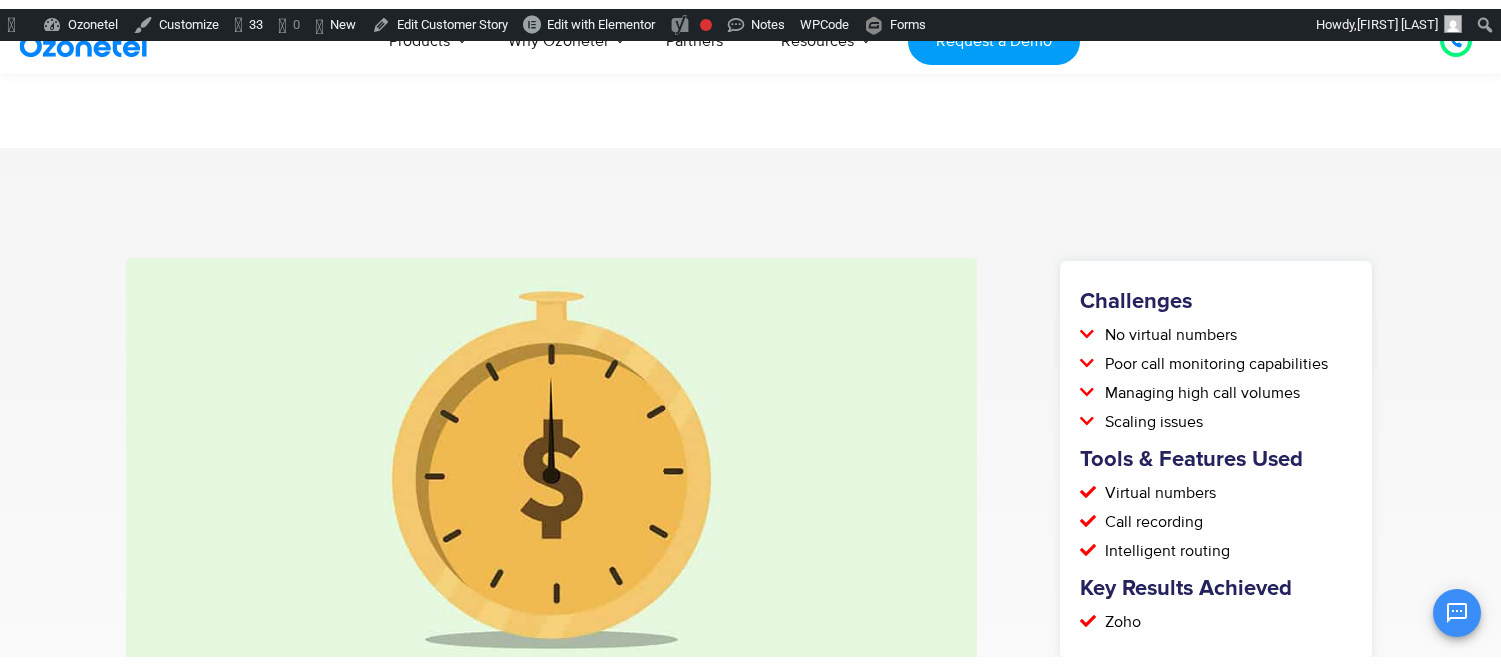 scroll, scrollTop: 427, scrollLeft: 0, axis: vertical 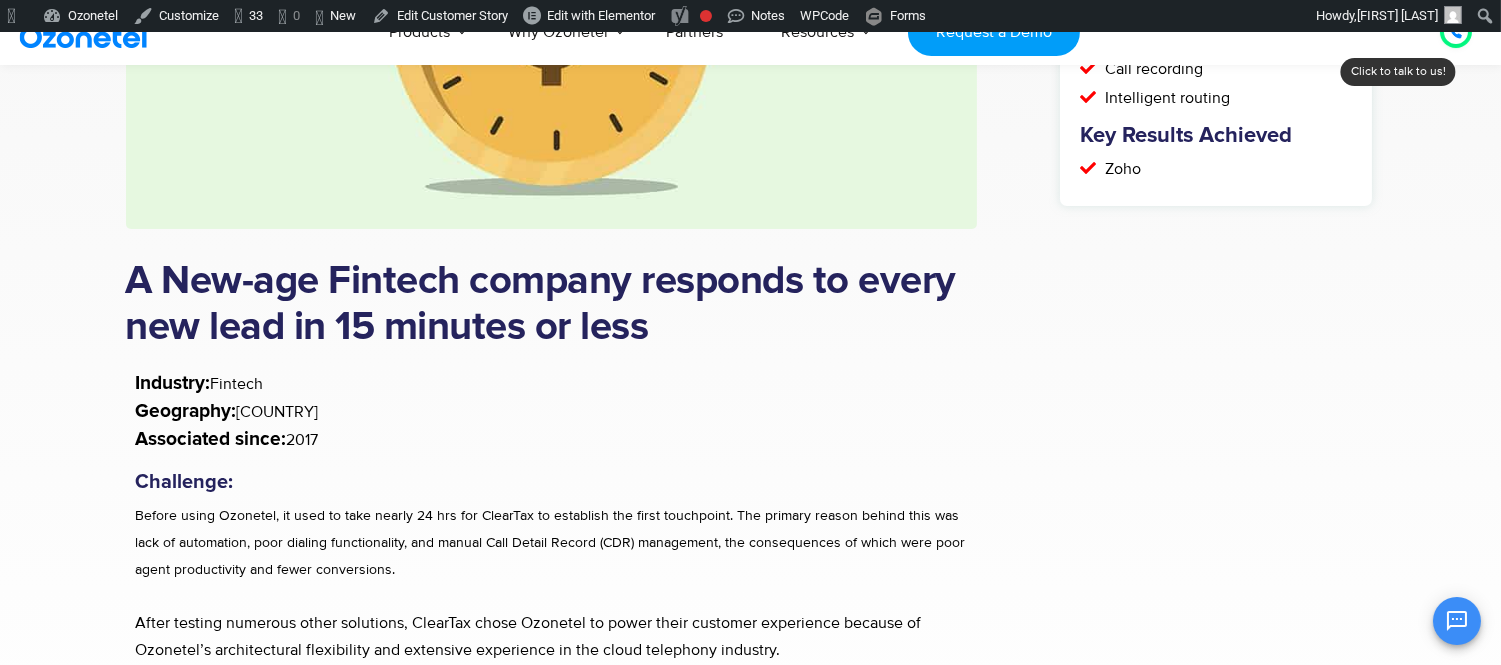 click on "A New-age Fintech company responds to every new lead in 15 minutes or less" at bounding box center [552, 305] 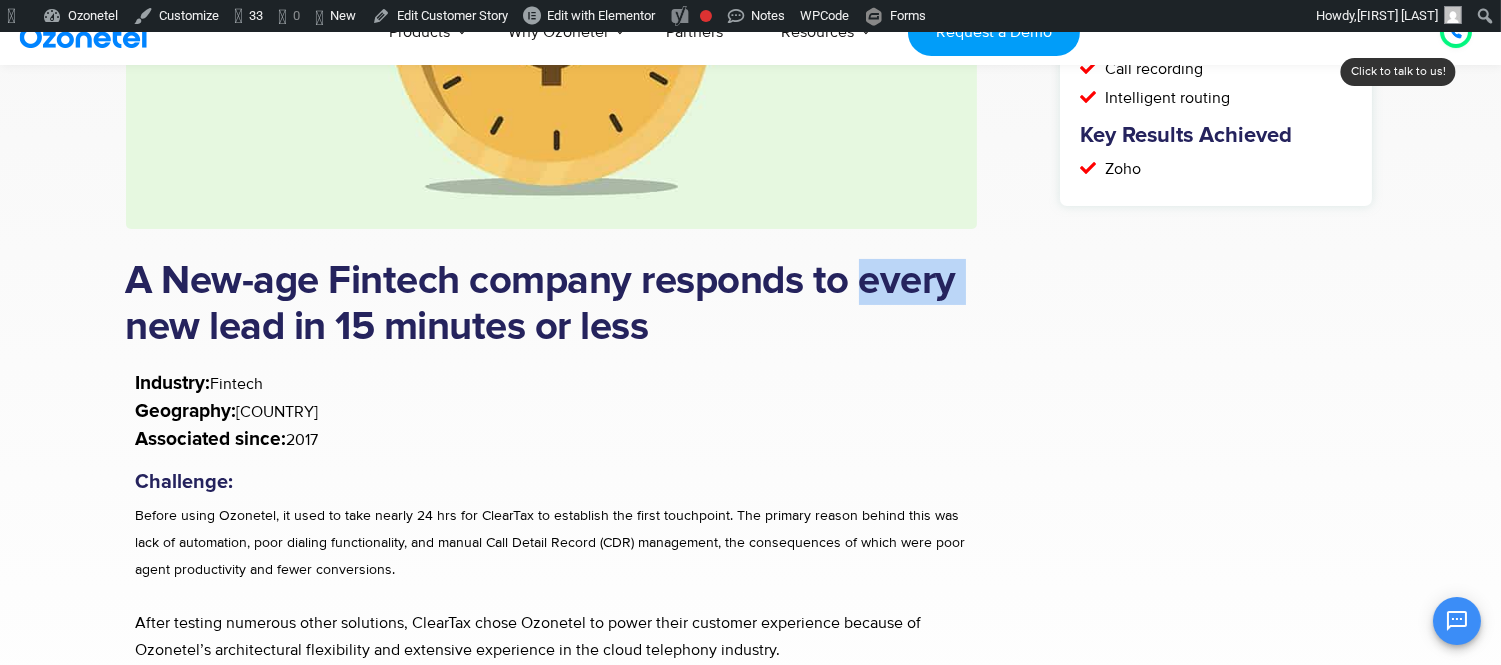 click on "A New-age Fintech company responds to every new lead in 15 minutes or less" at bounding box center [552, 305] 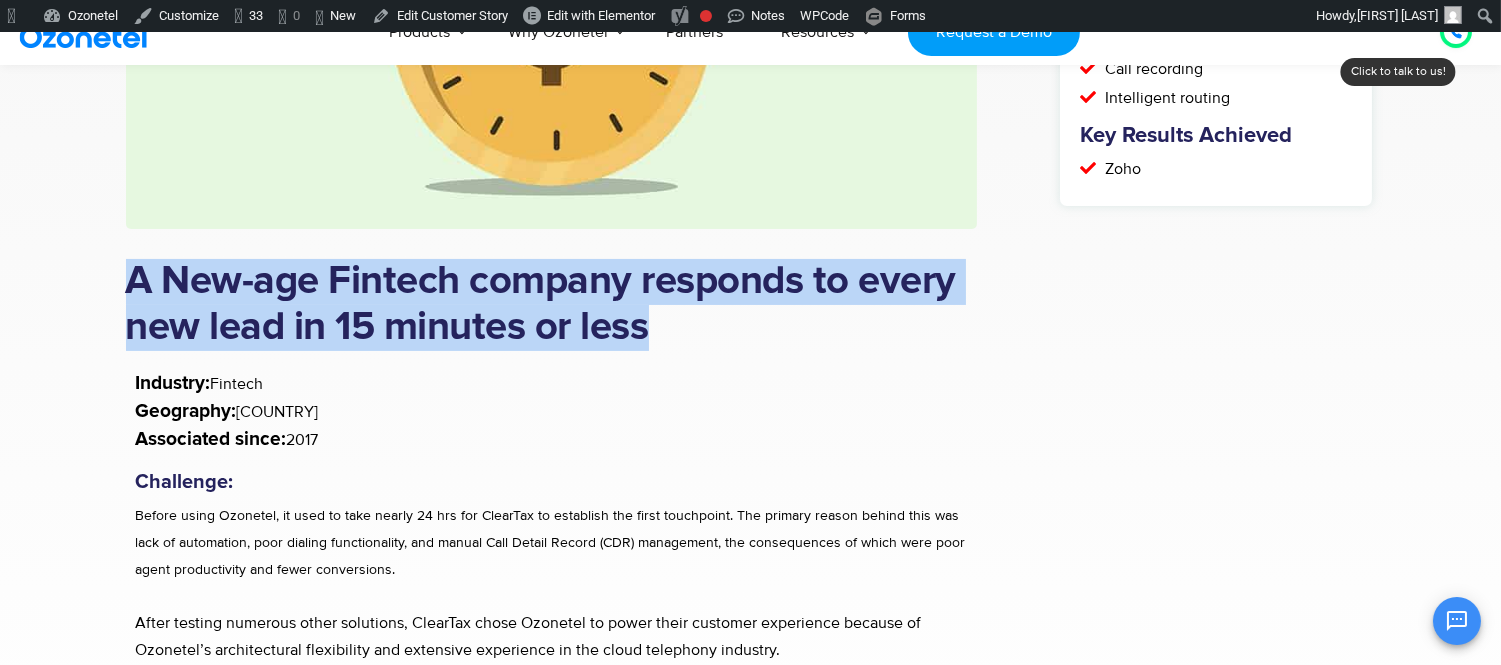 click on "A New-age Fintech company responds to every new lead in 15 minutes or less" at bounding box center [552, 305] 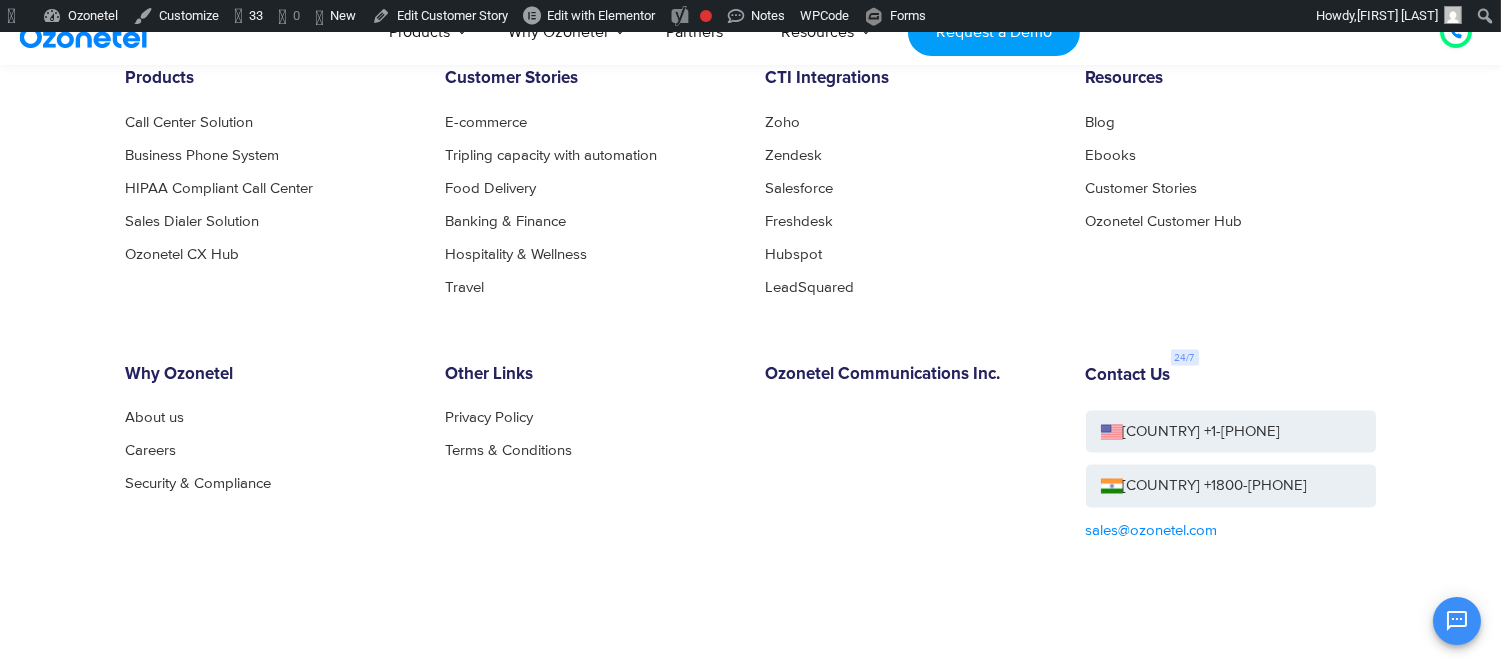 scroll, scrollTop: 6117, scrollLeft: 0, axis: vertical 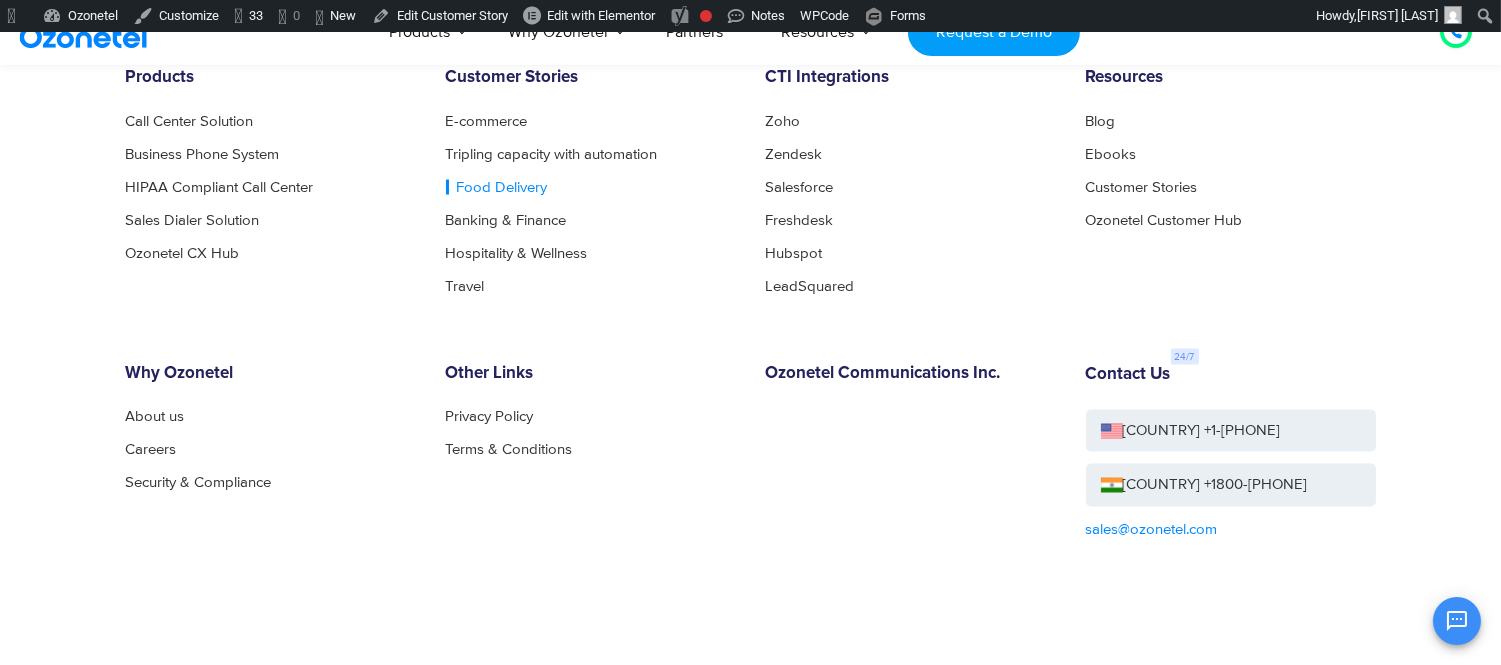 click on "Food Delivery" at bounding box center [497, 187] 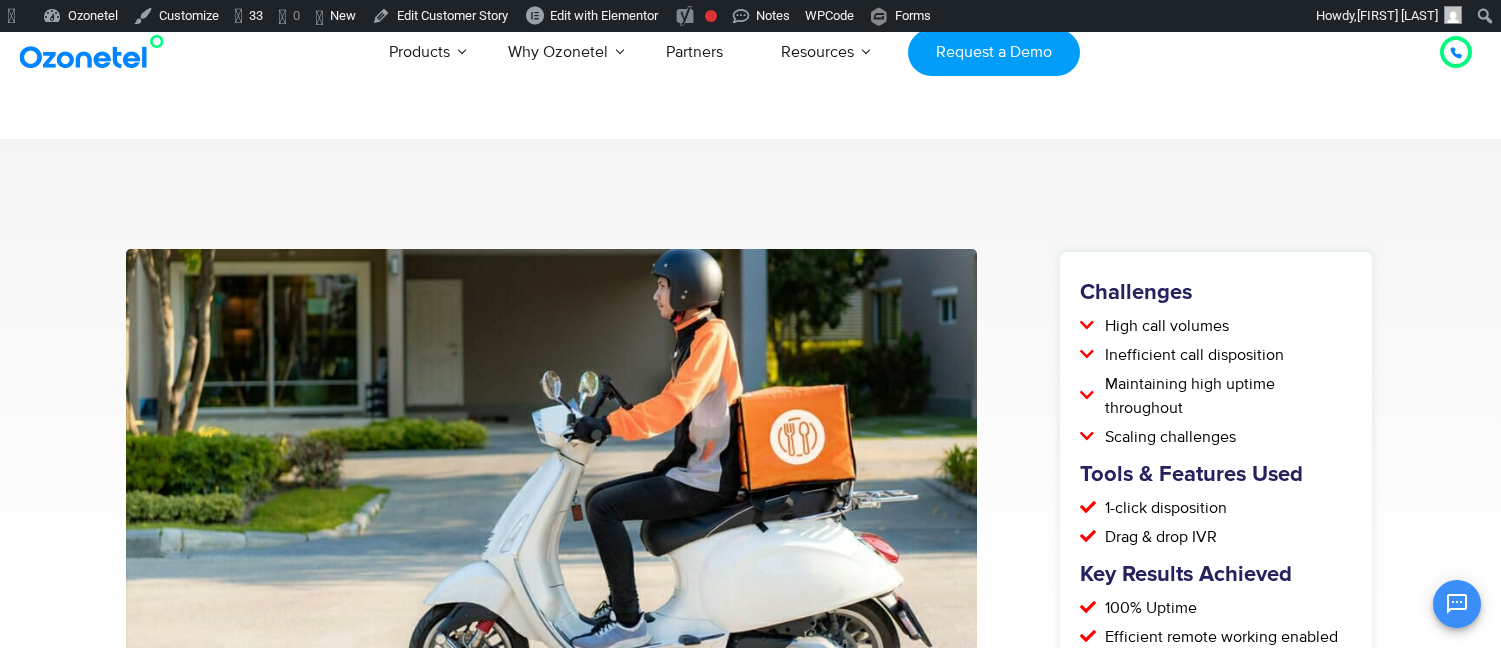 scroll, scrollTop: 0, scrollLeft: 0, axis: both 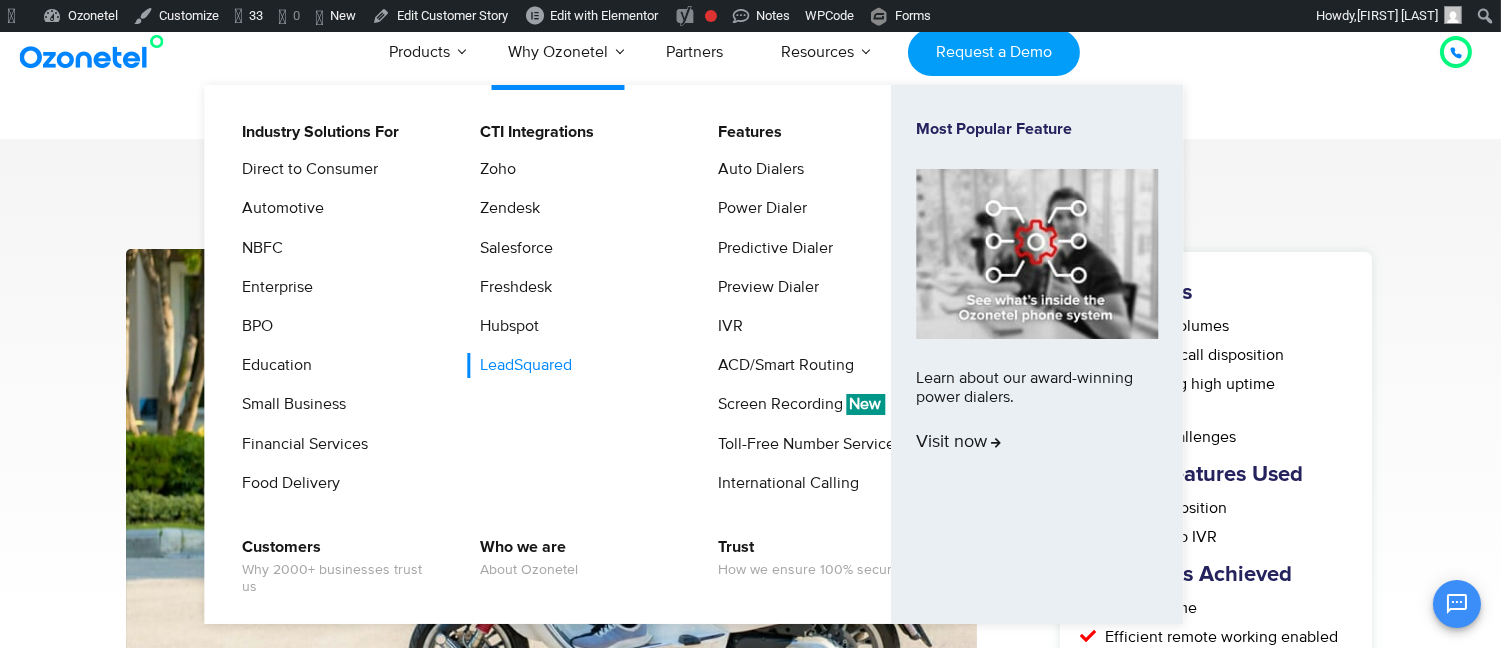 click on "LeadSquared" at bounding box center [521, 365] 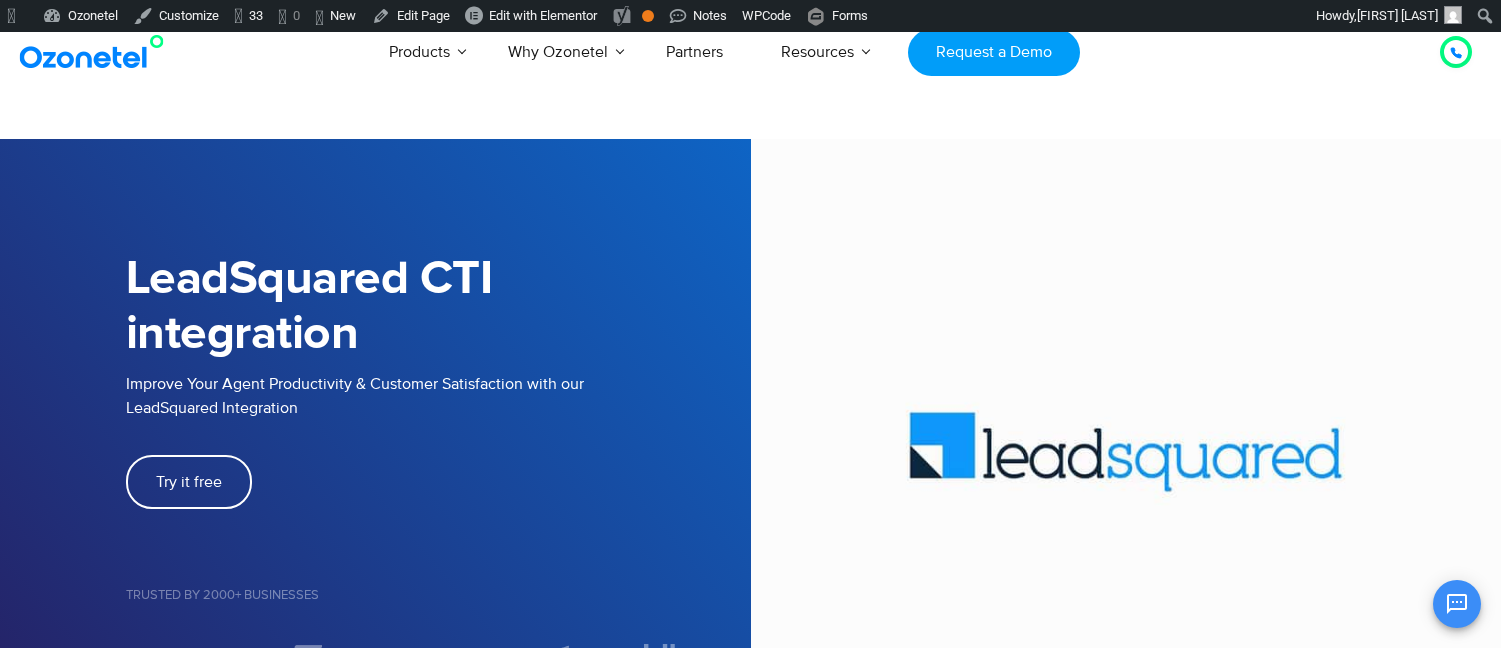 scroll, scrollTop: 0, scrollLeft: 0, axis: both 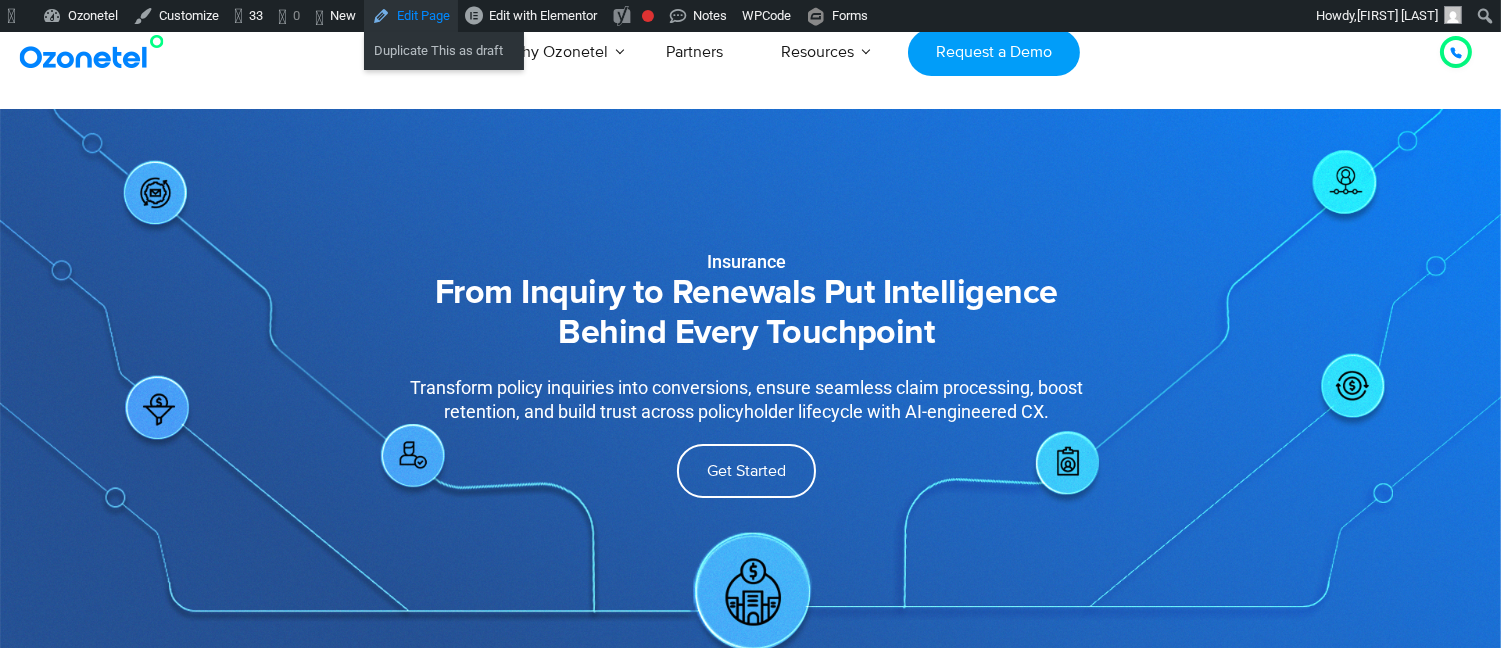 click on "Edit Page" at bounding box center (411, 16) 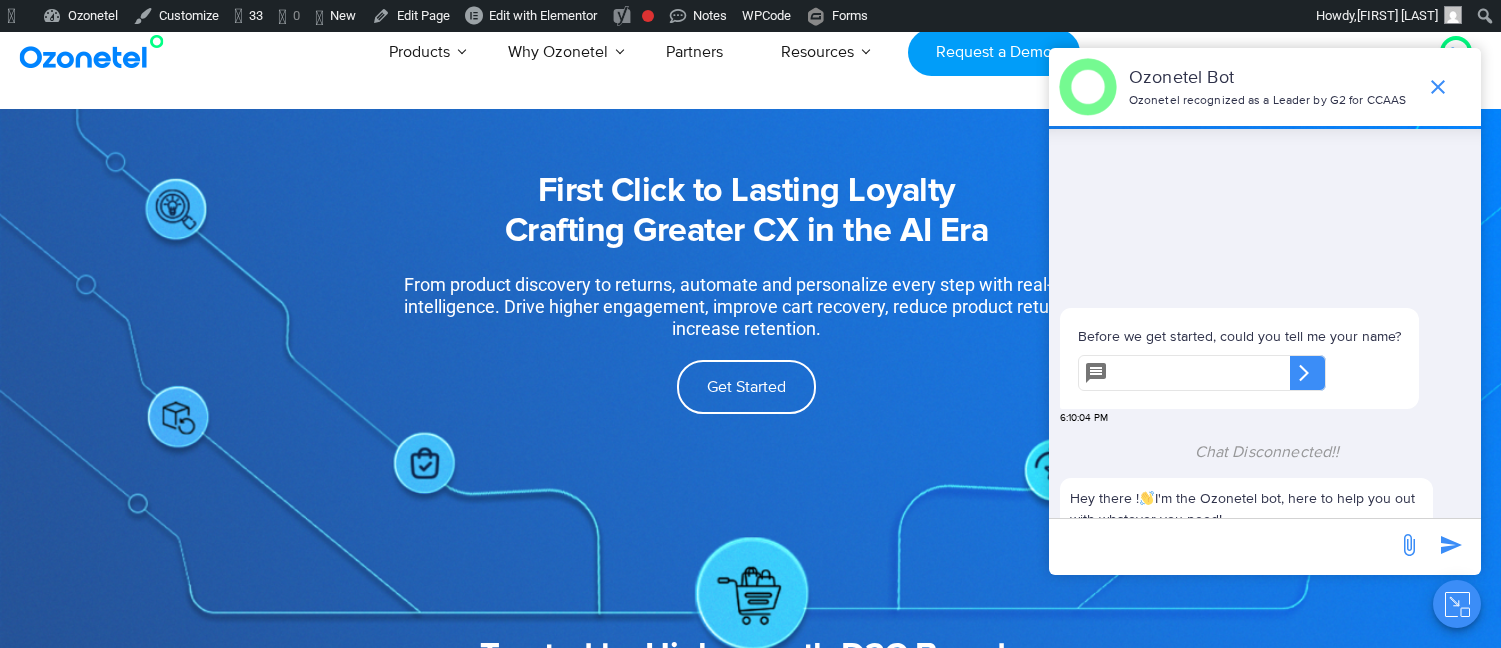 scroll, scrollTop: 0, scrollLeft: 0, axis: both 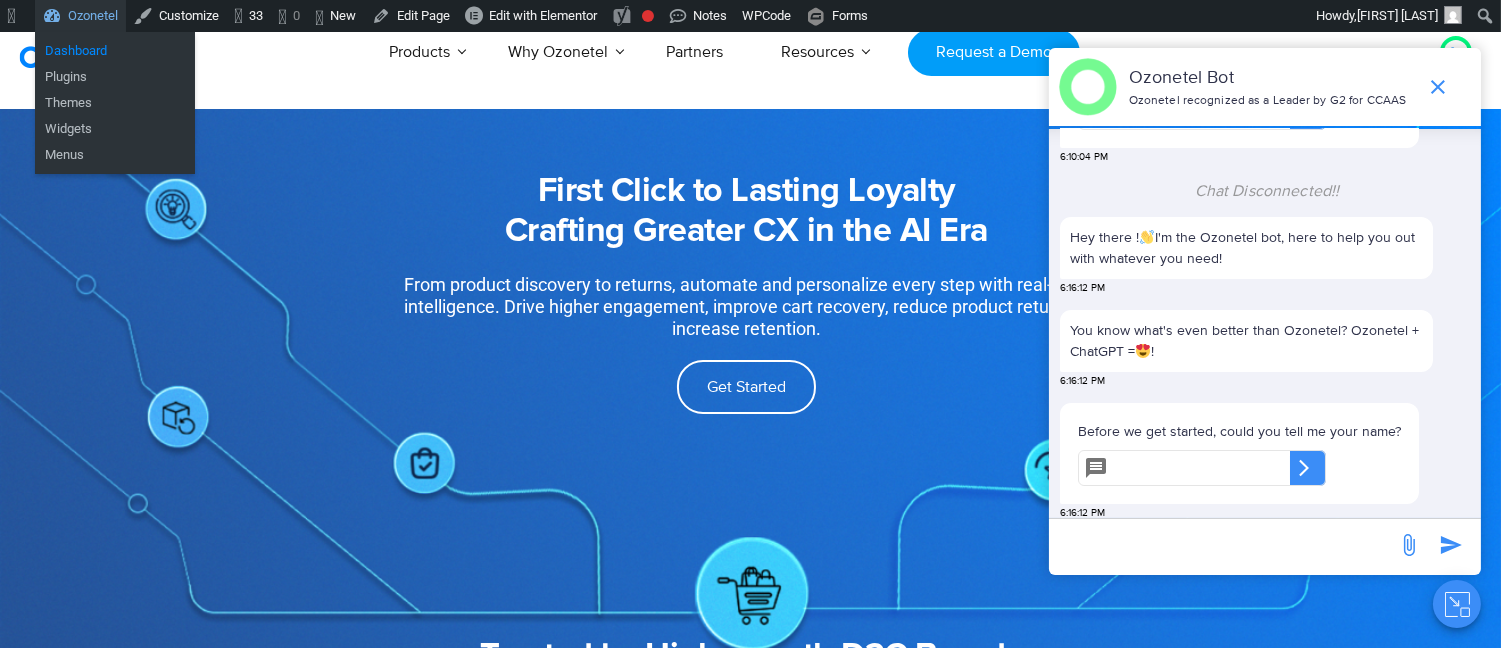 click on "Dashboard" at bounding box center [115, 51] 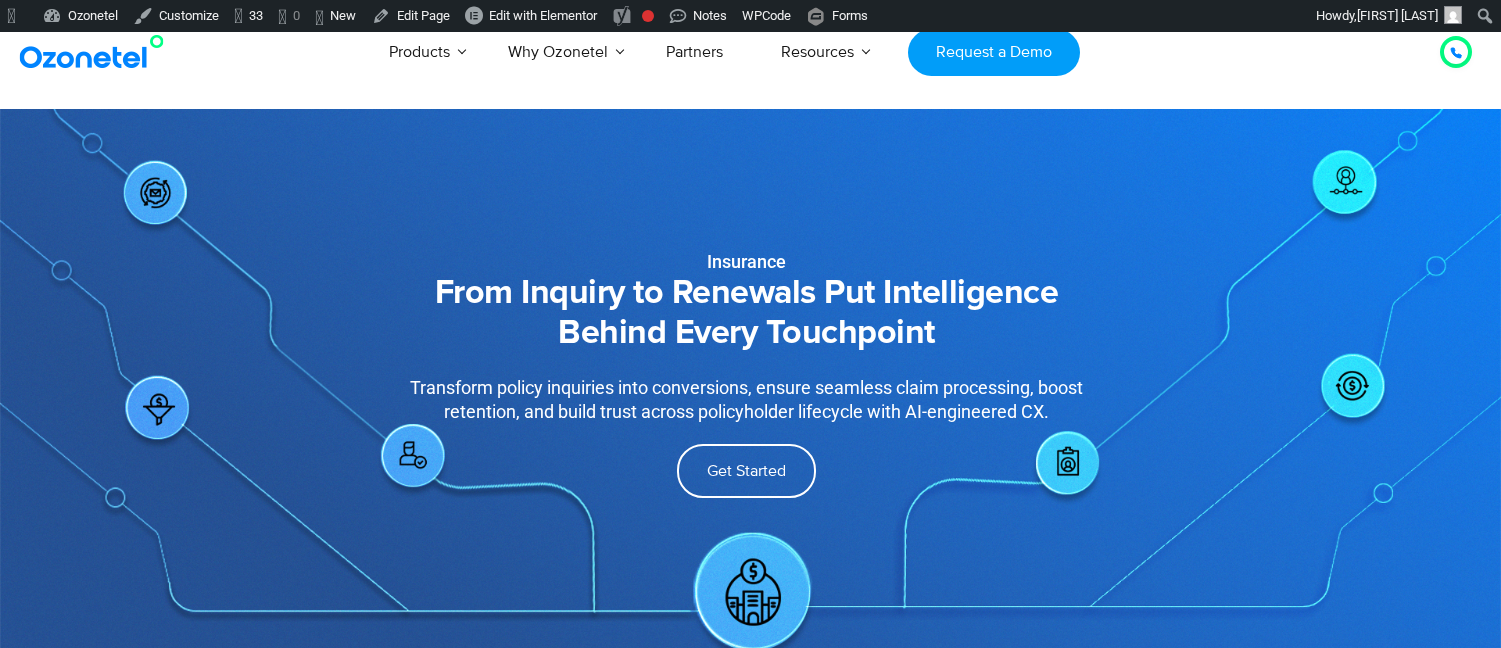 scroll, scrollTop: 0, scrollLeft: 0, axis: both 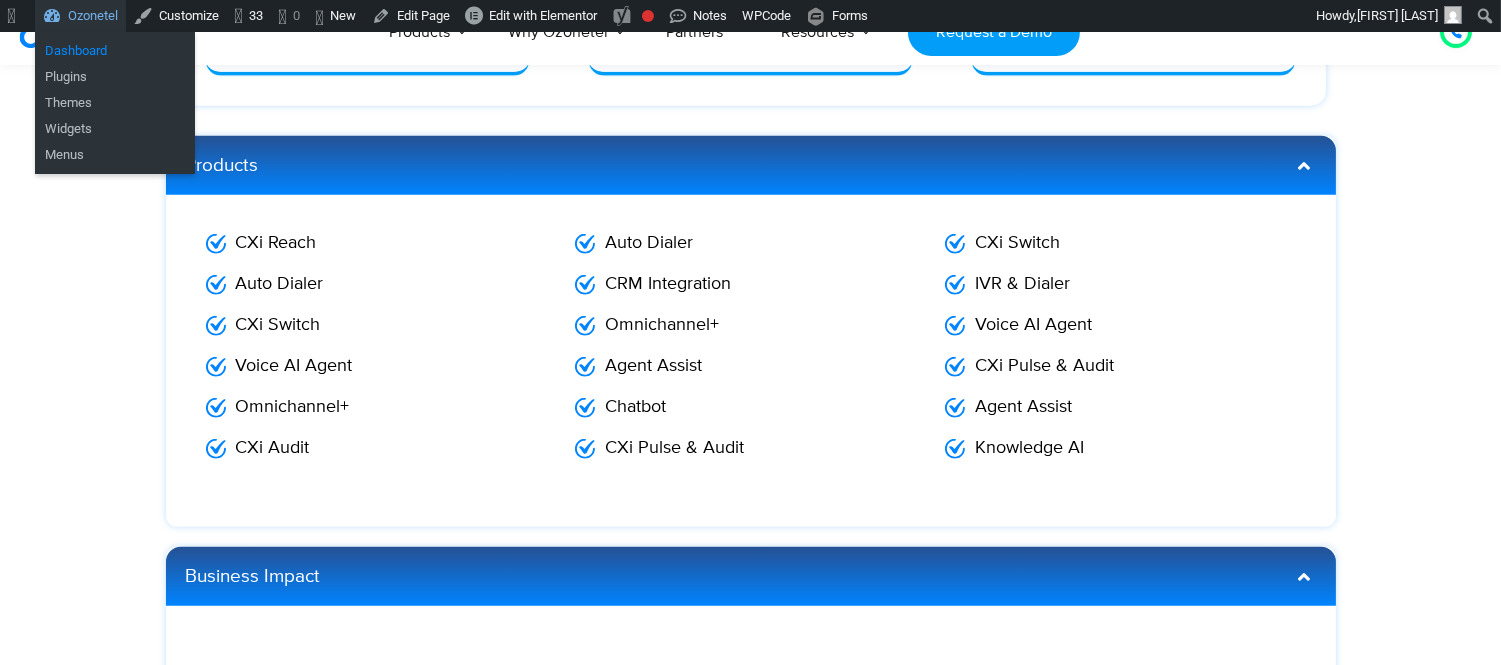 click on "Dashboard" at bounding box center [115, 51] 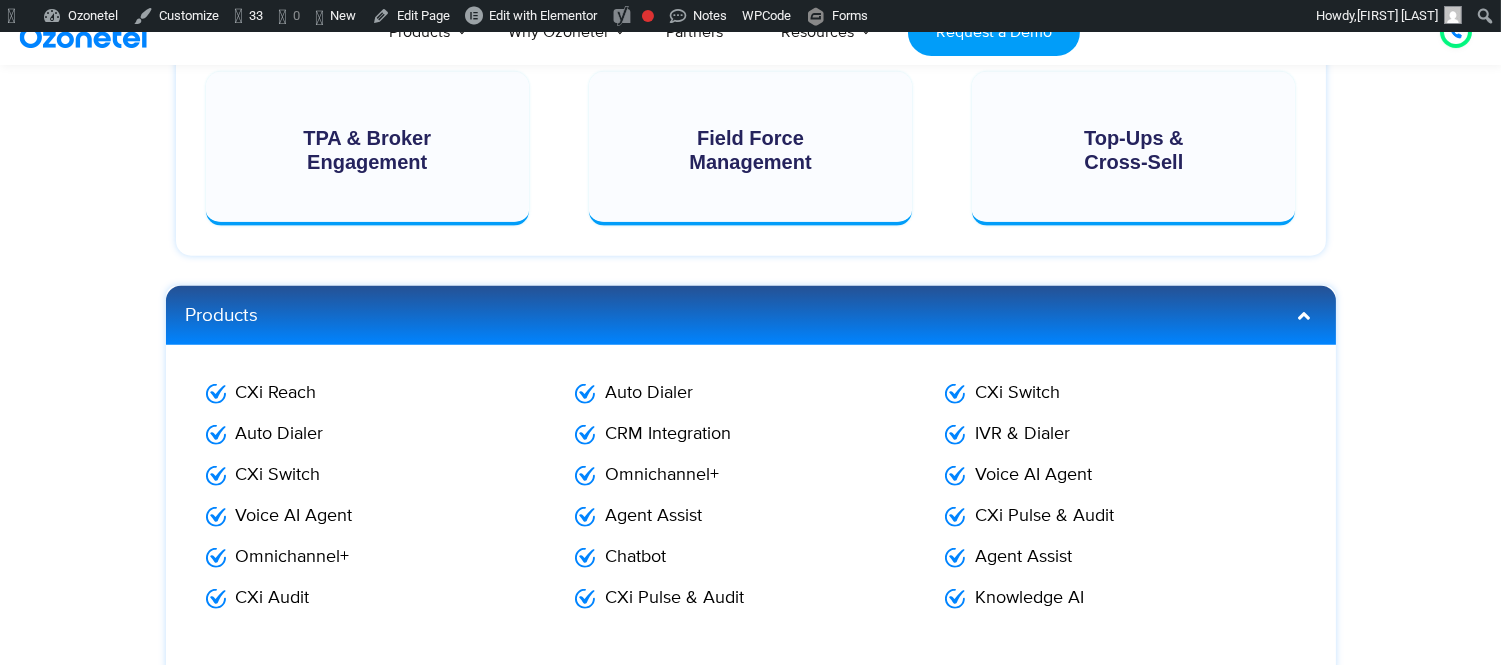 scroll, scrollTop: 3461, scrollLeft: 0, axis: vertical 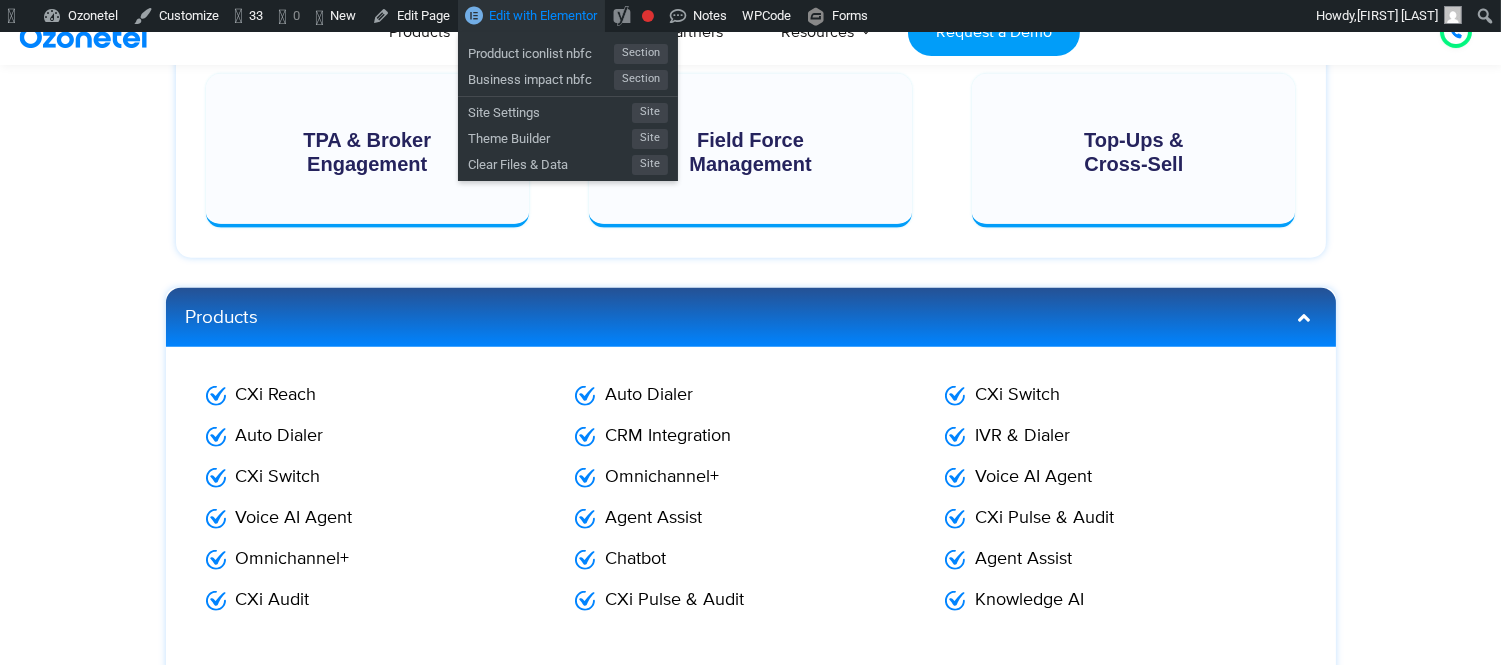 click on "Edit with Elementor" at bounding box center [543, 15] 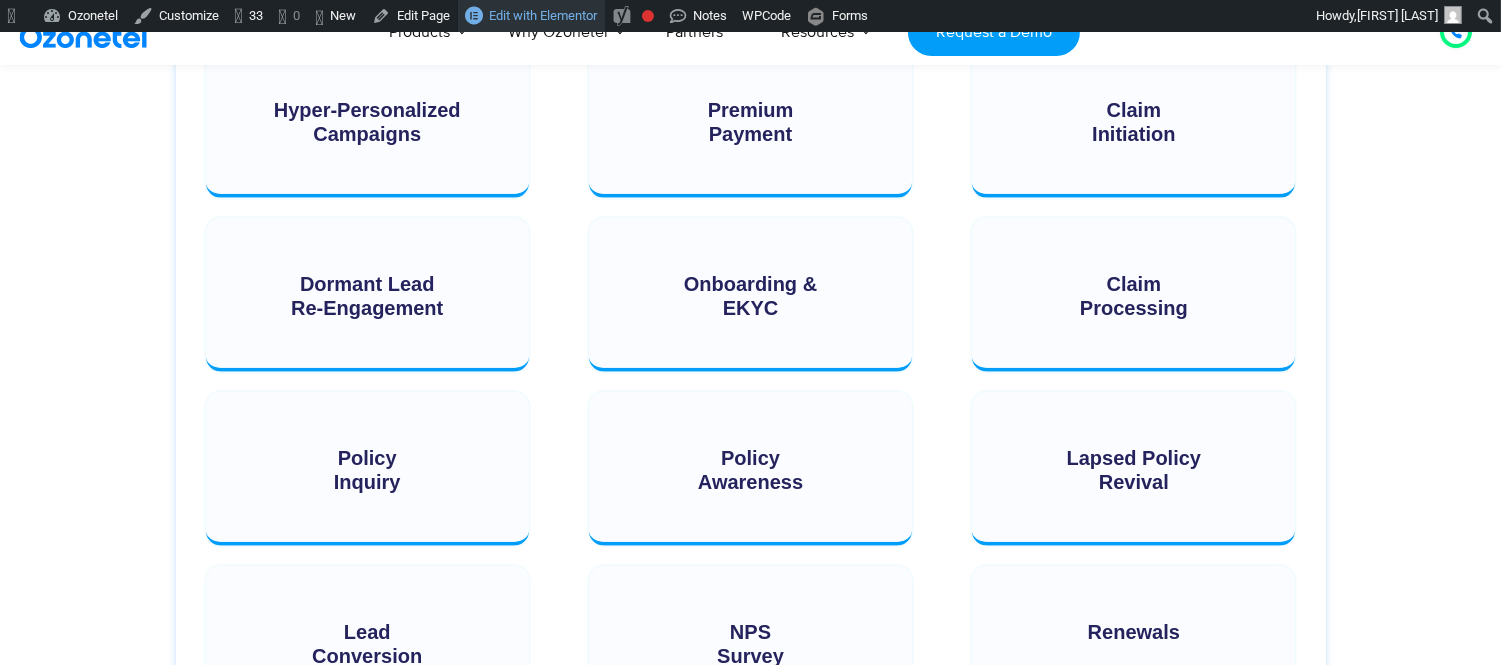 scroll, scrollTop: 2794, scrollLeft: 0, axis: vertical 